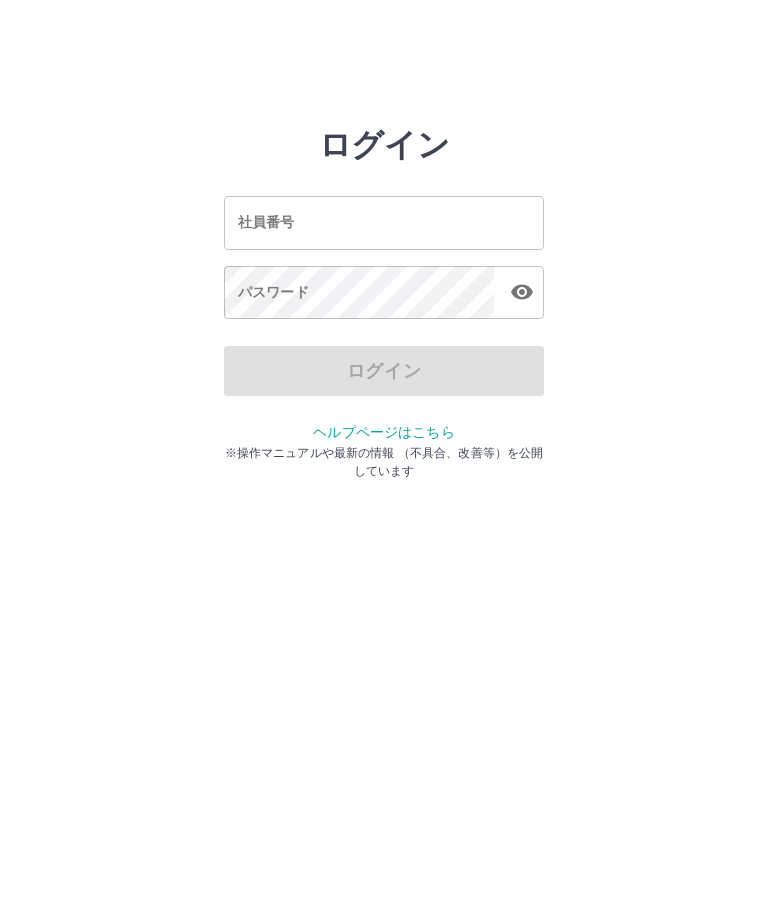 scroll, scrollTop: 0, scrollLeft: 0, axis: both 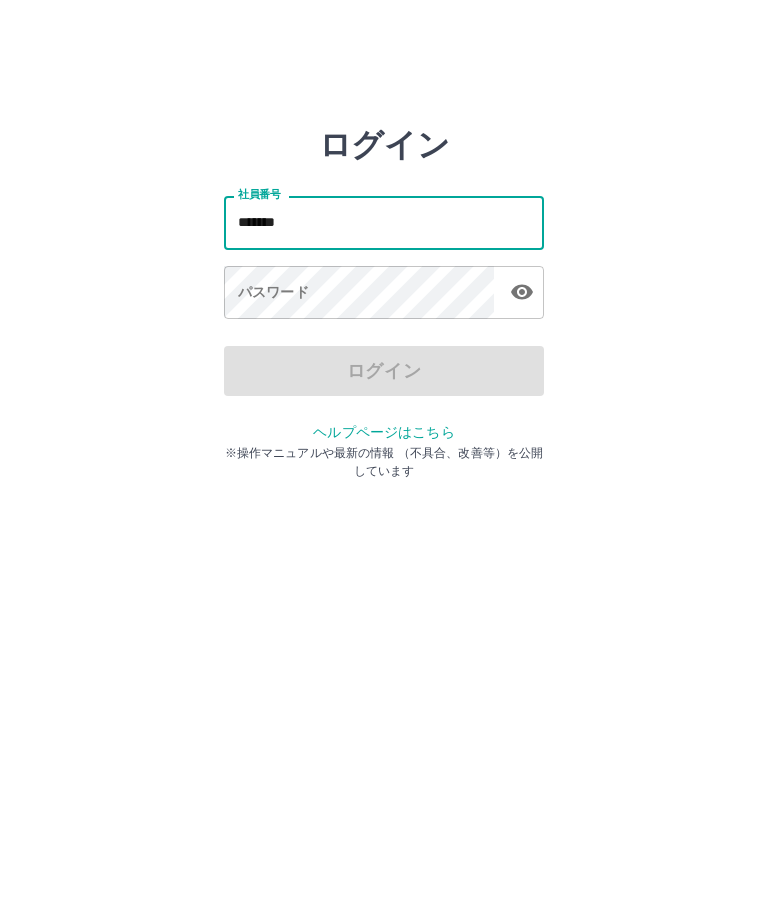 type on "*******" 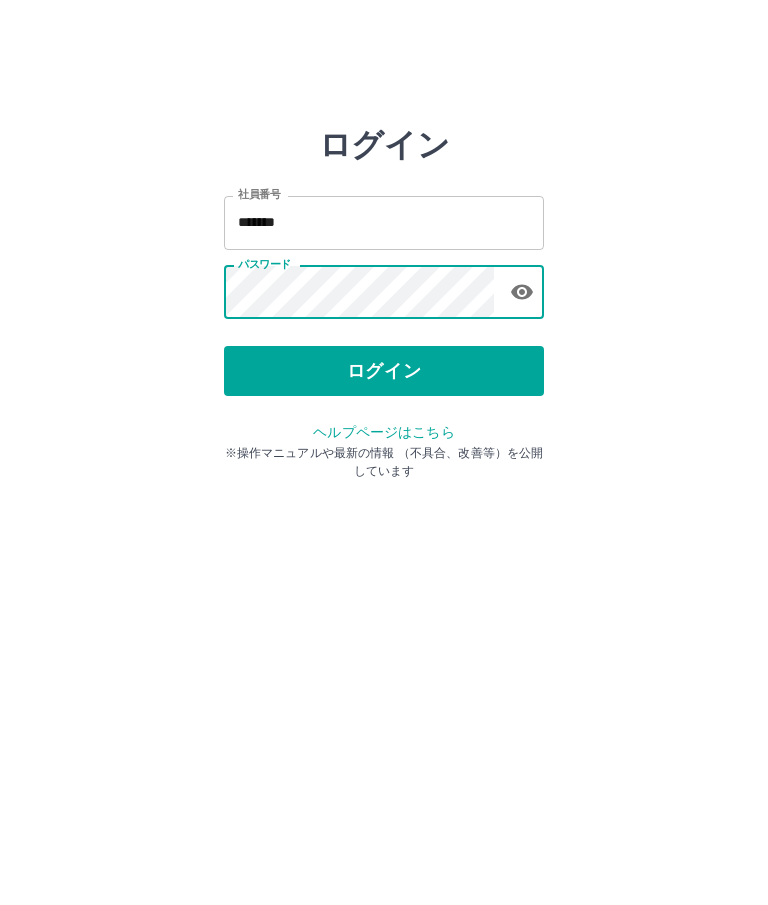 click on "ログイン" at bounding box center (384, 371) 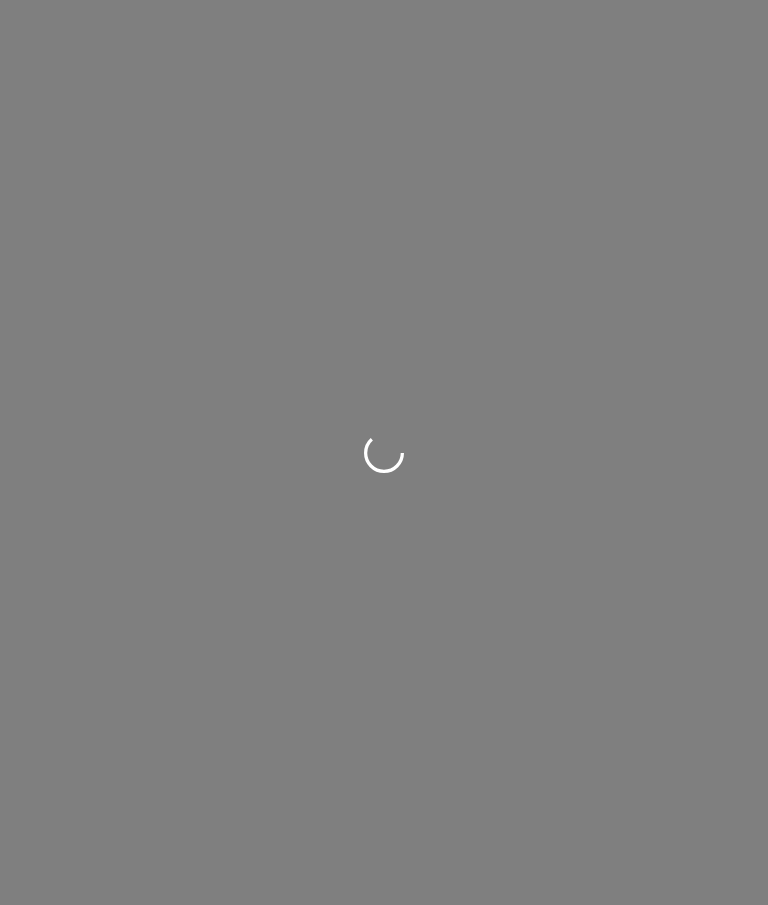 scroll, scrollTop: 0, scrollLeft: 0, axis: both 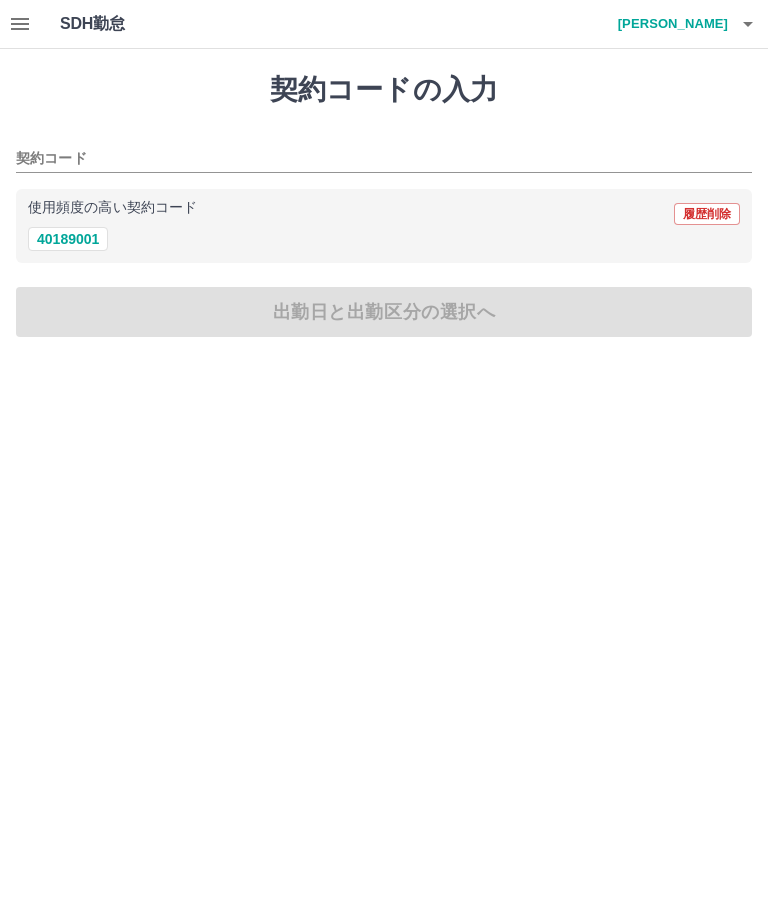 click on "40189001" at bounding box center [68, 239] 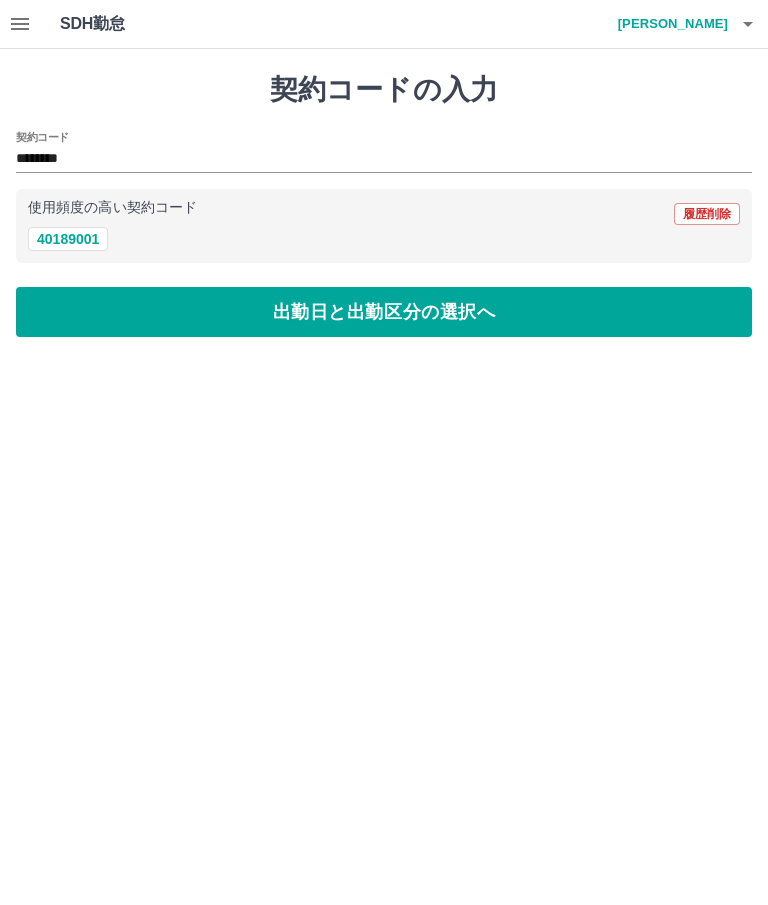 click on "出勤日と出勤区分の選択へ" at bounding box center [384, 312] 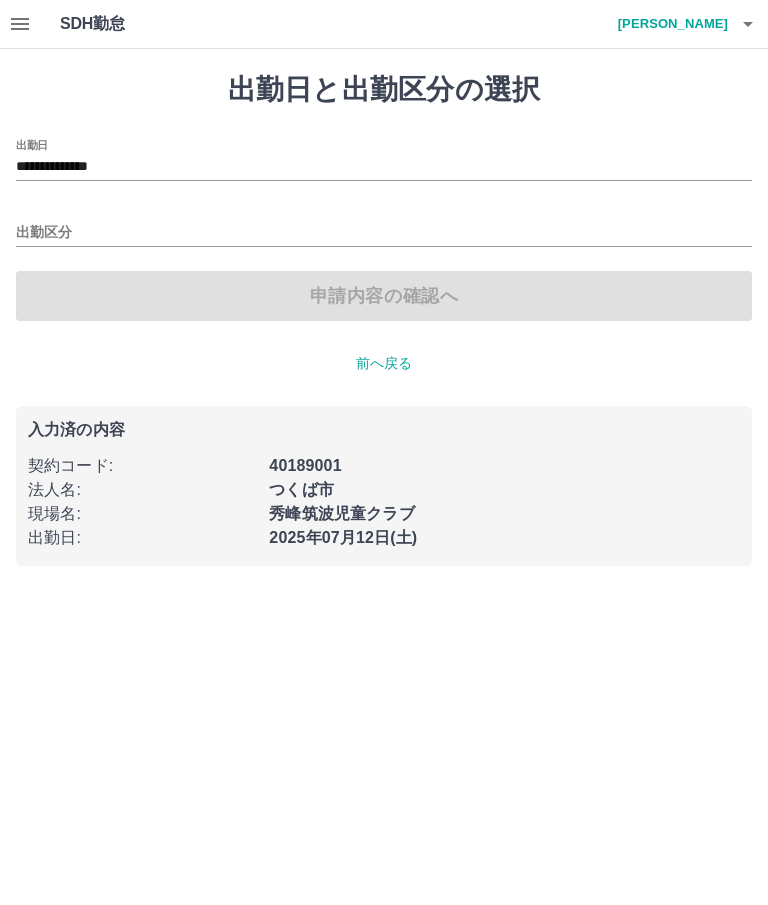 click on "出勤区分" at bounding box center [384, 233] 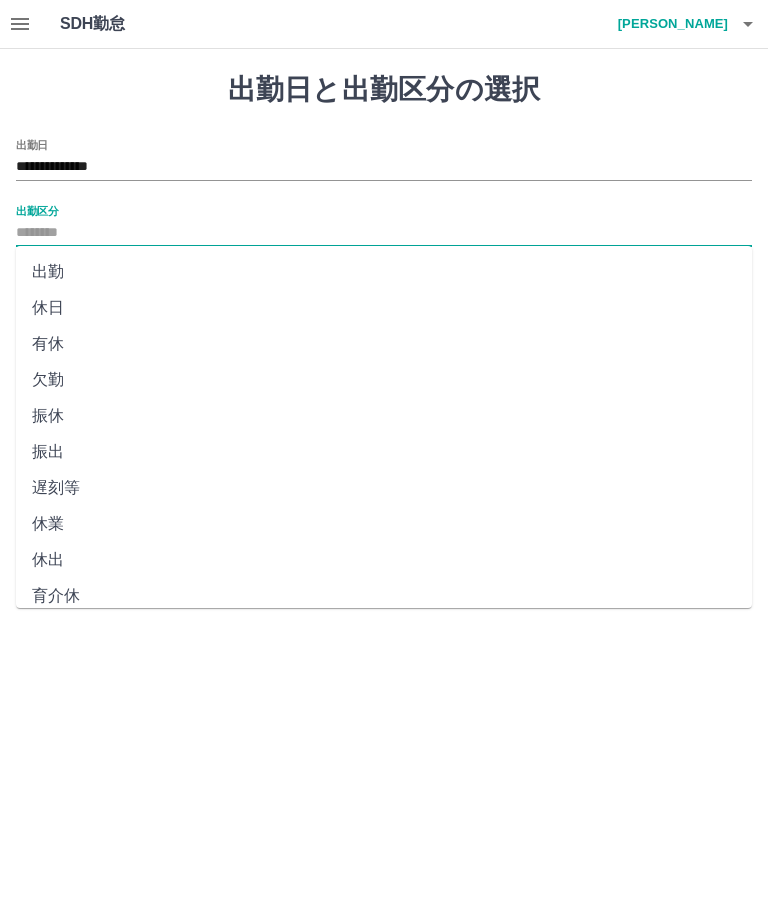 click on "振出" at bounding box center [384, 452] 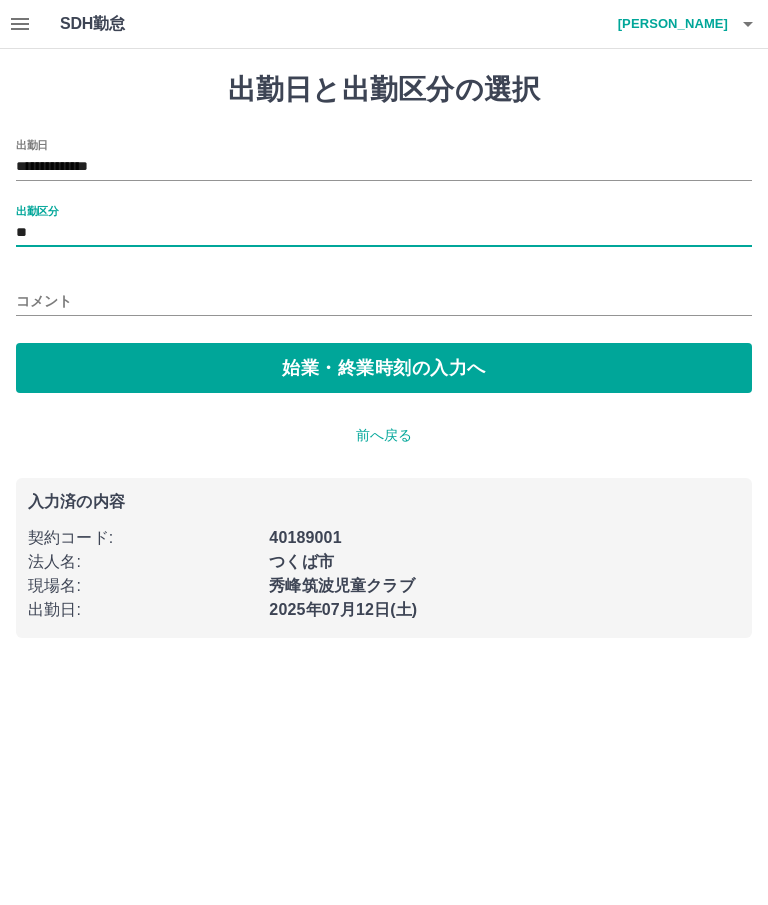 click on "コメント" at bounding box center (384, 301) 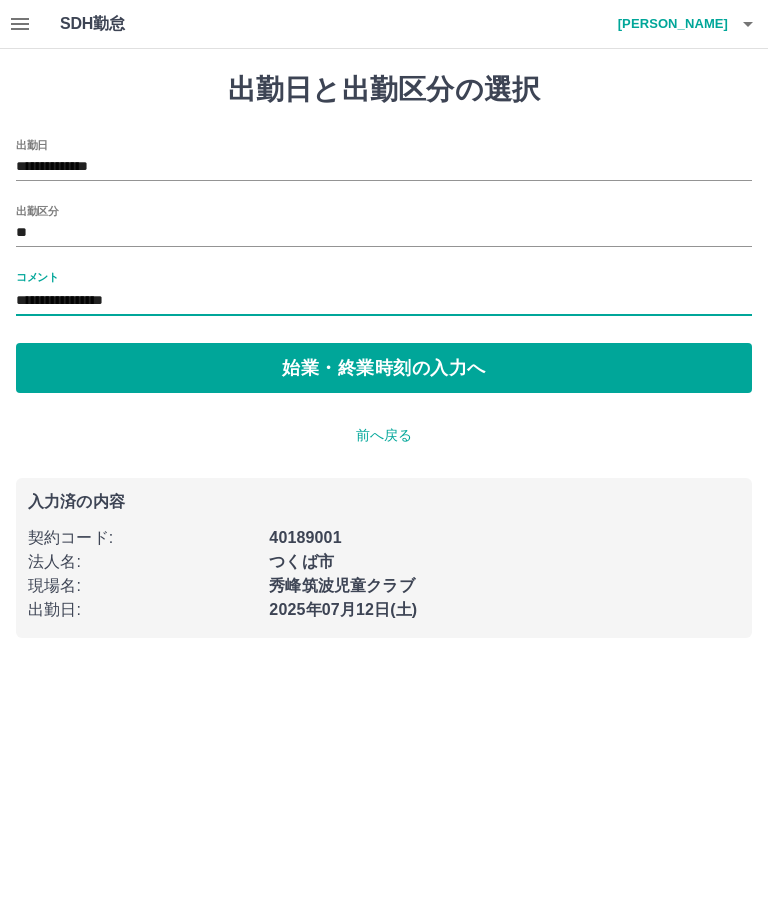 type on "**********" 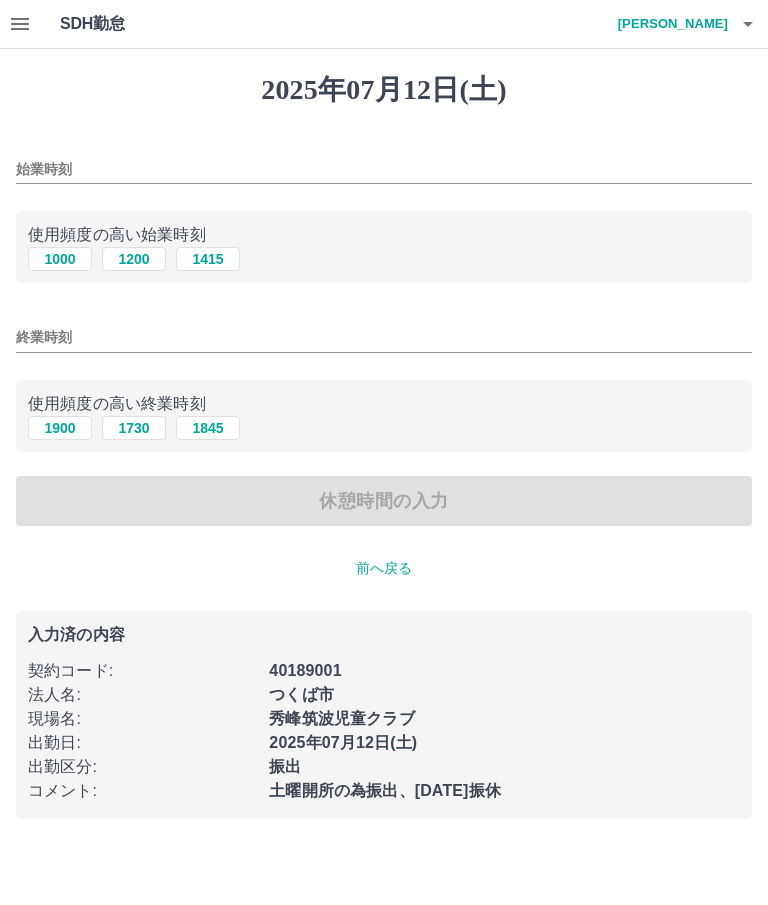 click on "始業時刻" at bounding box center (384, 169) 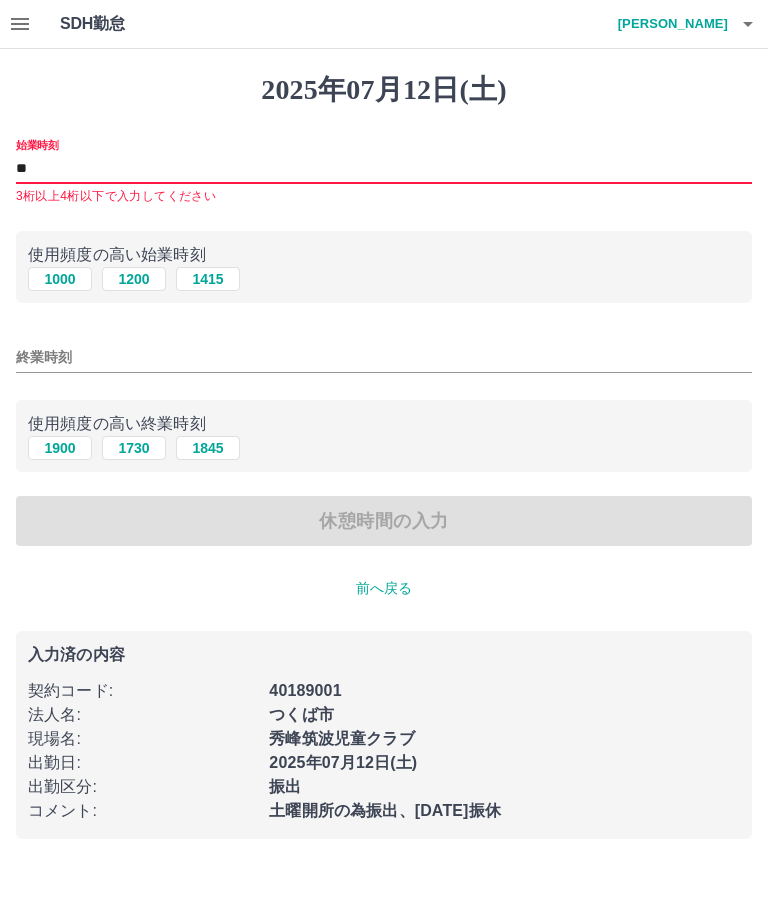 type on "*" 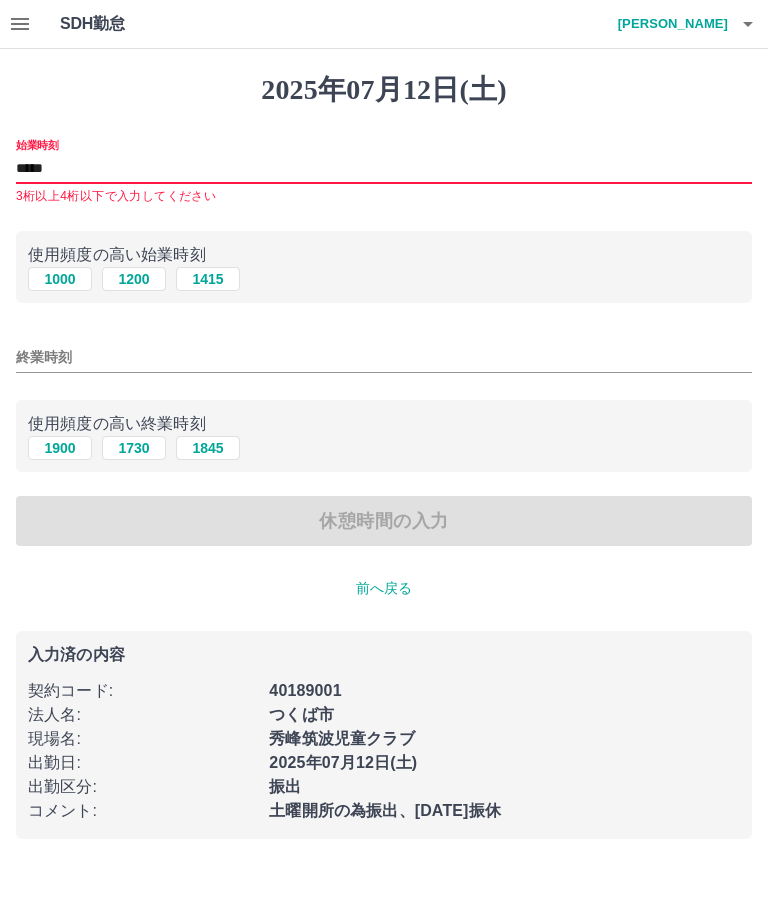 type on "*****" 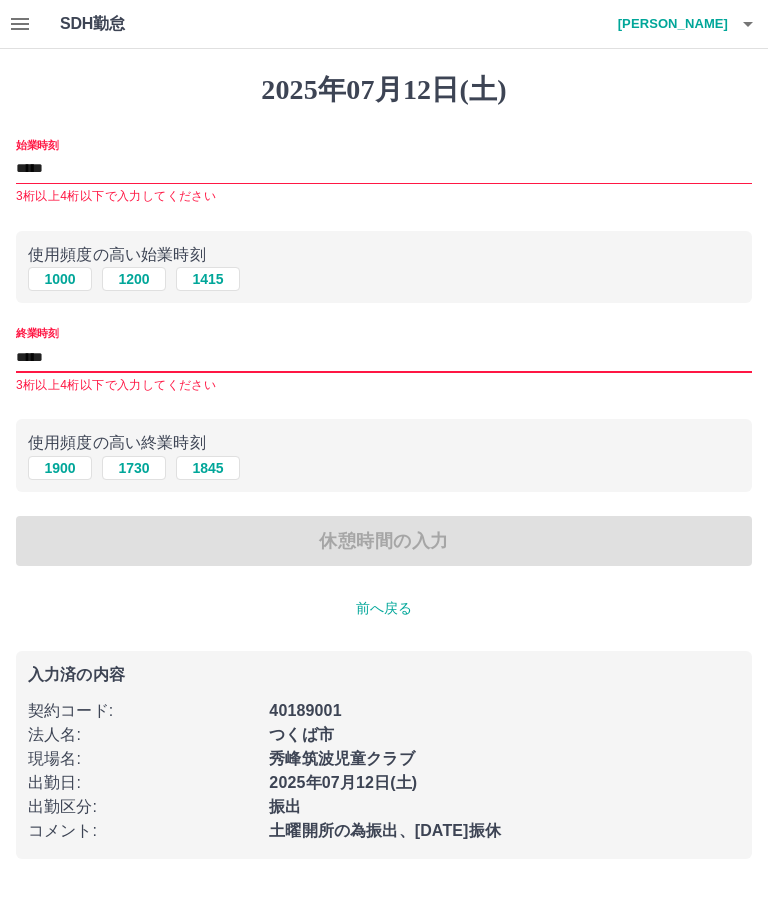 type on "*****" 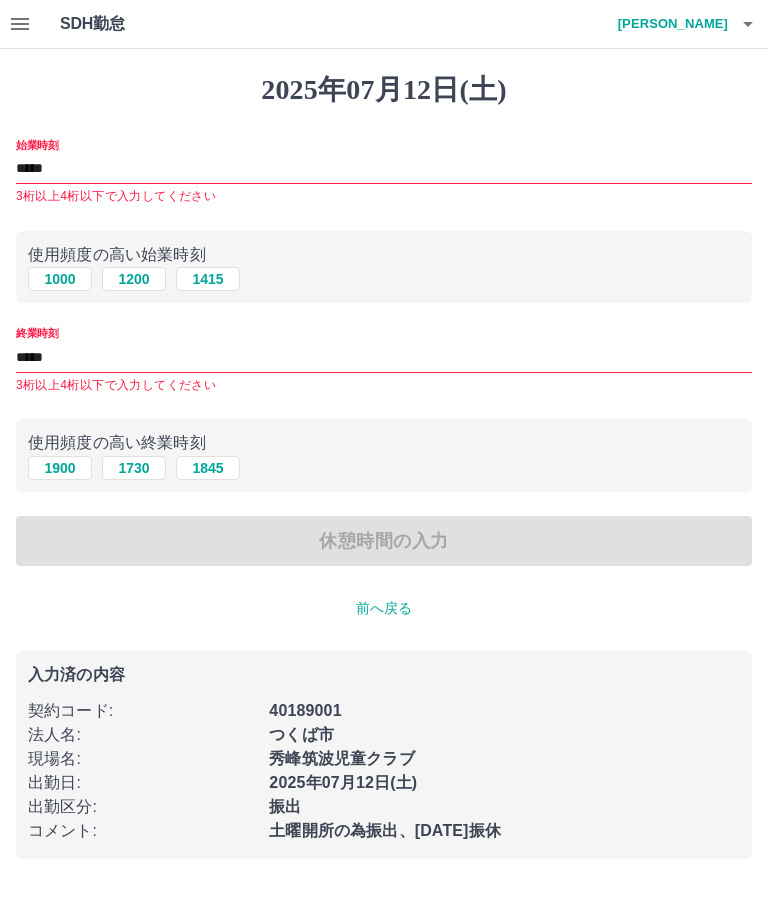 click on "*****" at bounding box center (384, 169) 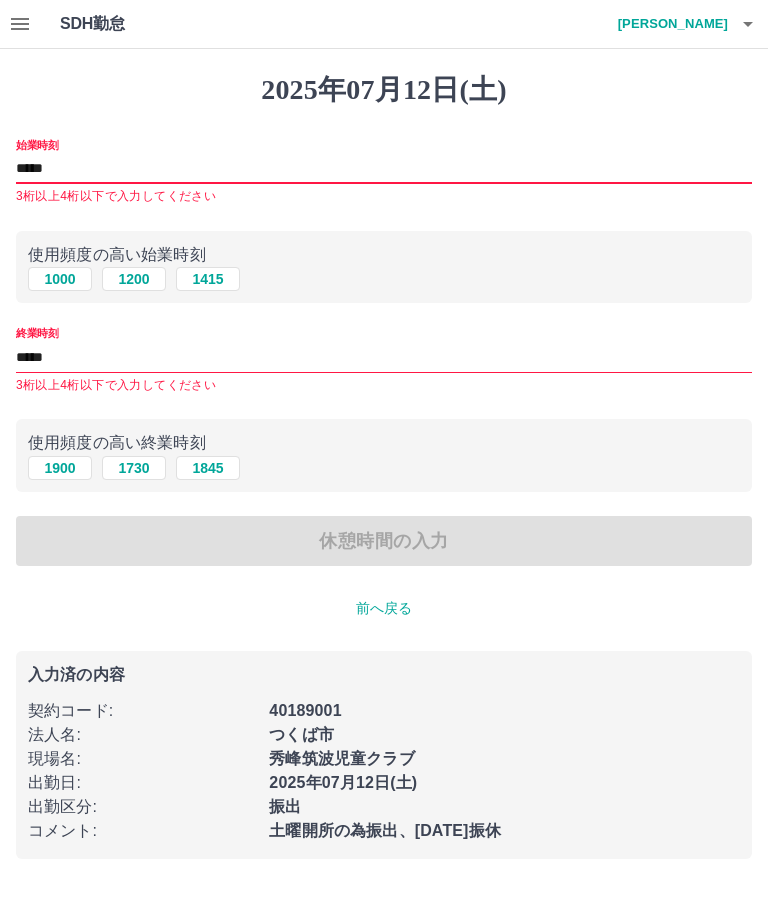 click on "*****" at bounding box center [384, 169] 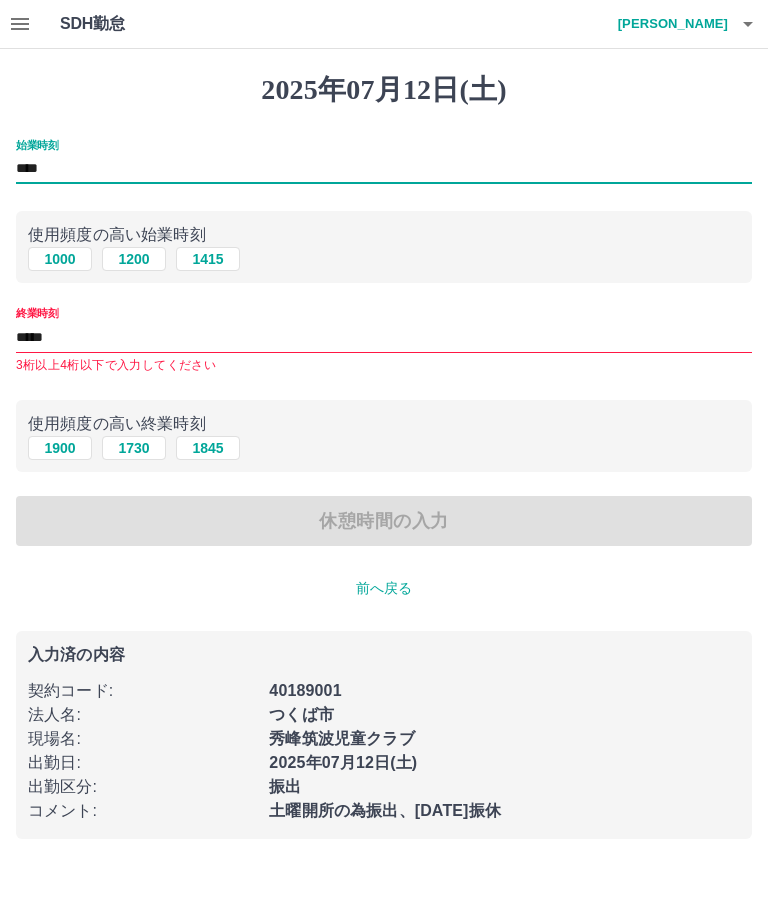 type on "****" 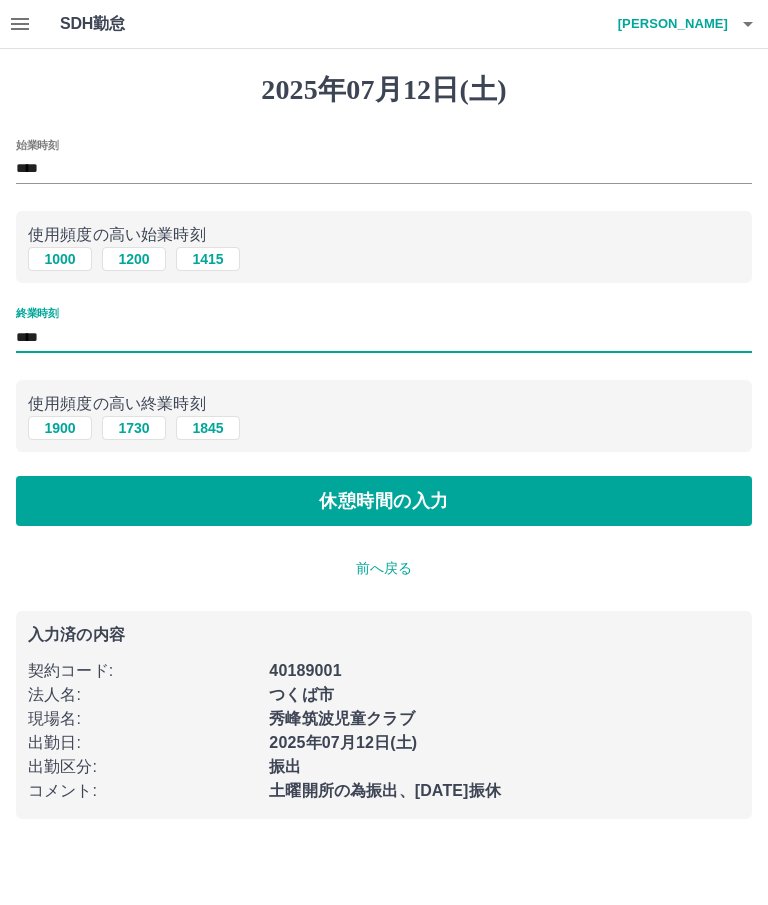 type on "****" 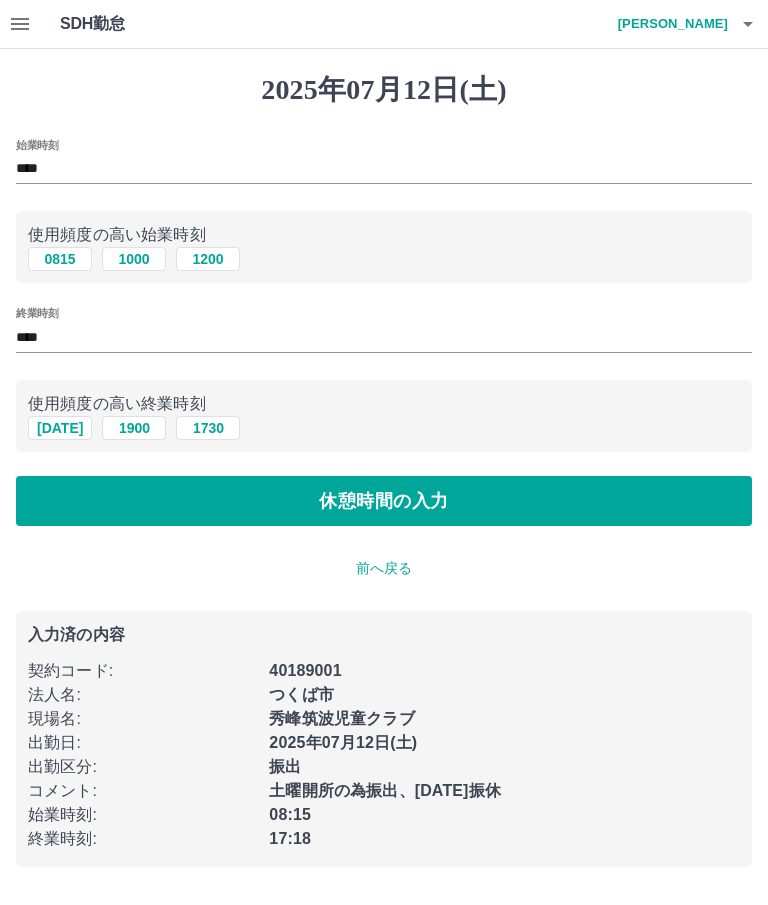 click on "****" at bounding box center [384, 337] 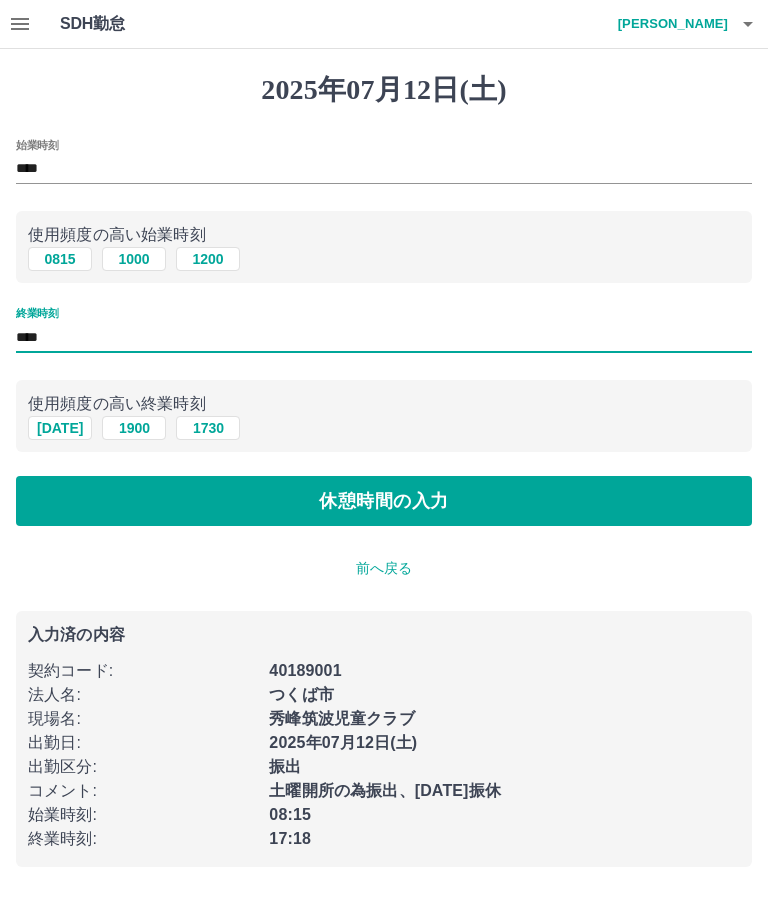 type on "****" 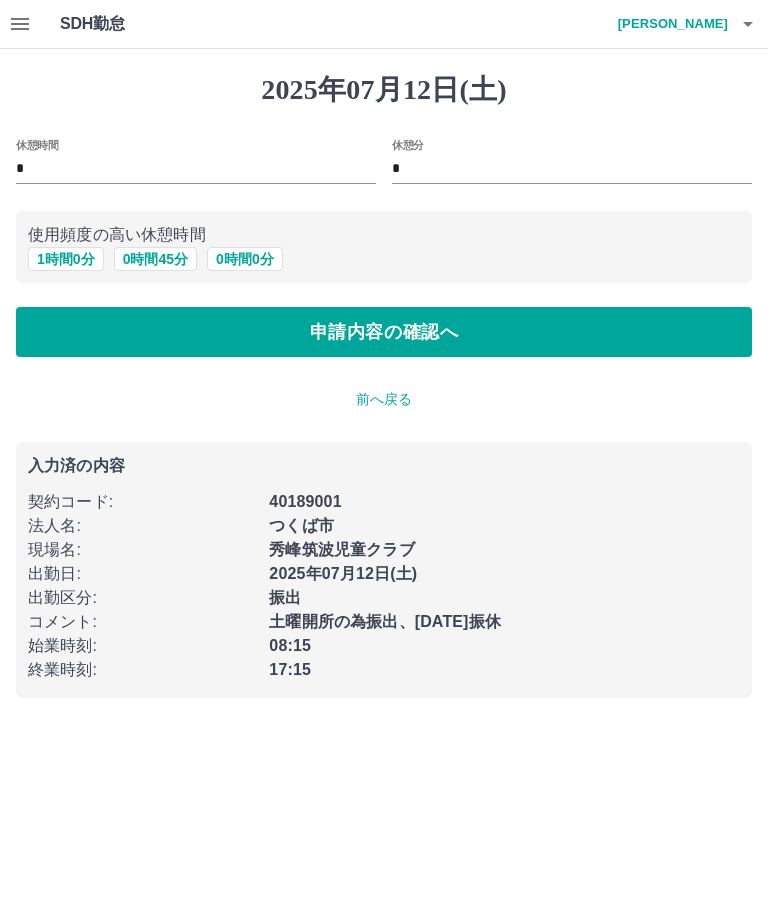 click on "1 時間 0 分" at bounding box center [66, 259] 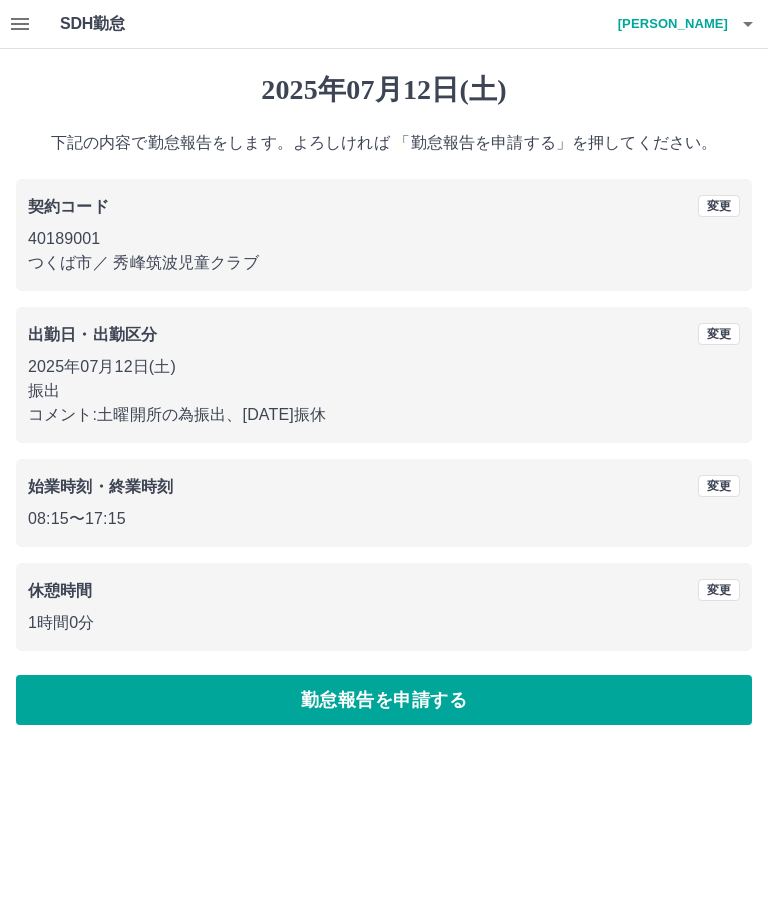 click on "勤怠報告を申請する" at bounding box center (384, 700) 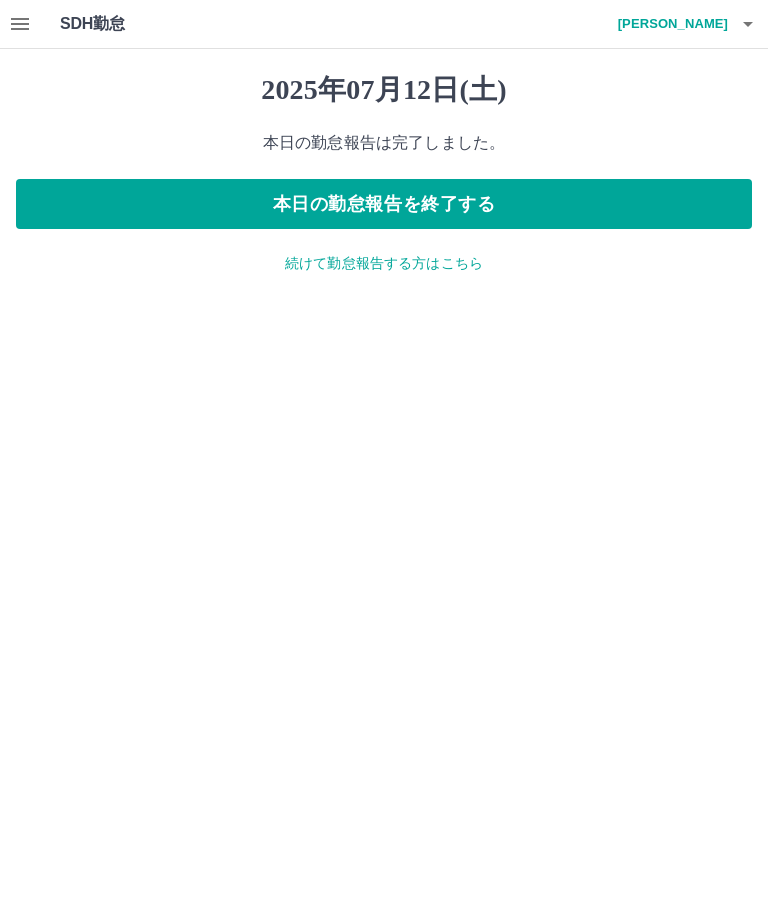 click on "本日の勤怠報告を終了する" at bounding box center [384, 204] 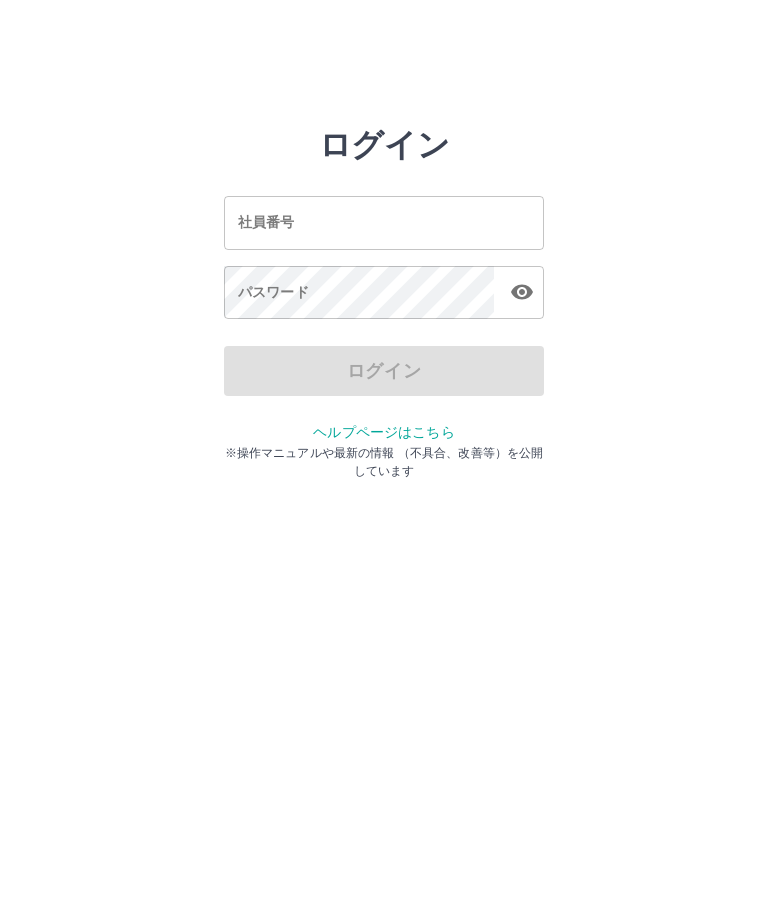 scroll, scrollTop: 0, scrollLeft: 0, axis: both 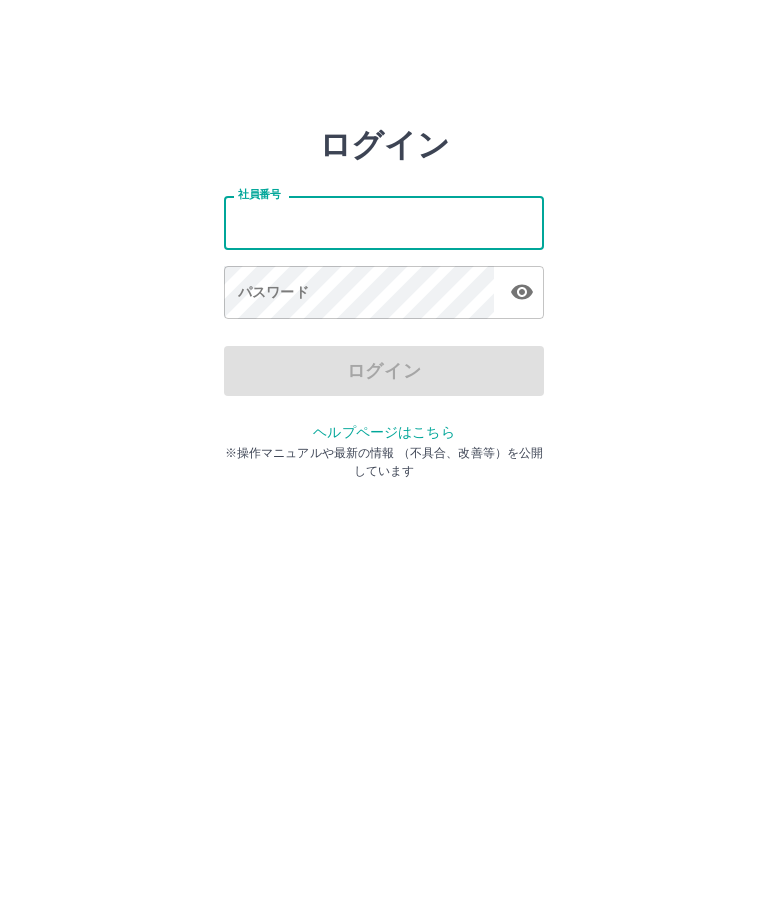 click on "ログイン 社員番号 社員番号 パスワード パスワード ログイン ヘルプページはこちら ※操作マニュアルや最新の情報 （不具合、改善等）を公開しています" at bounding box center [384, 223] 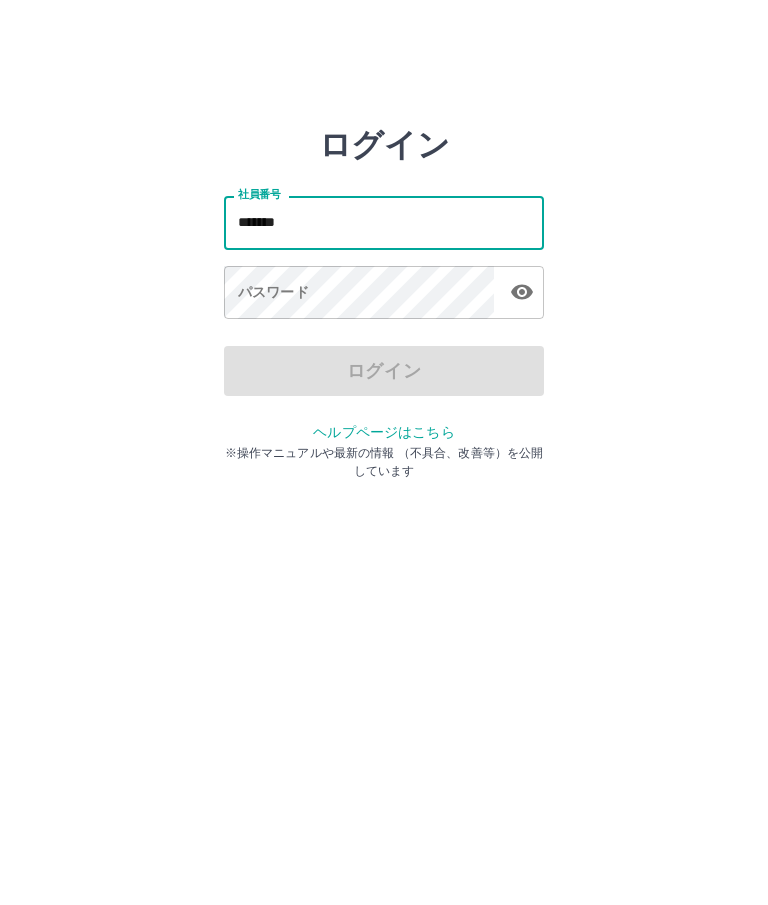type on "*******" 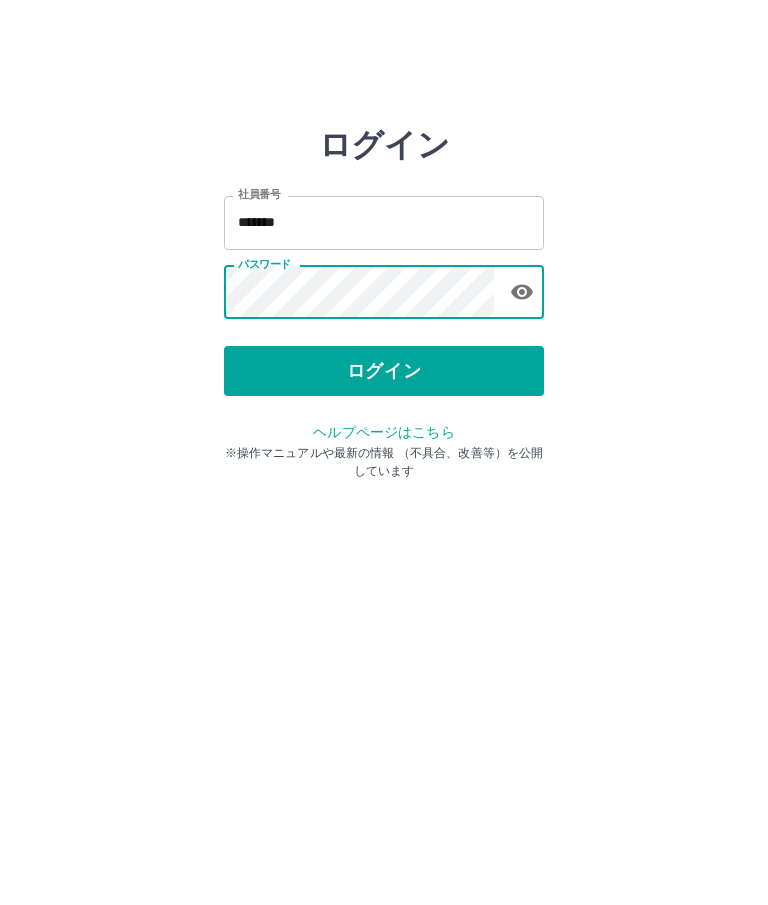 click on "ログイン" at bounding box center [384, 371] 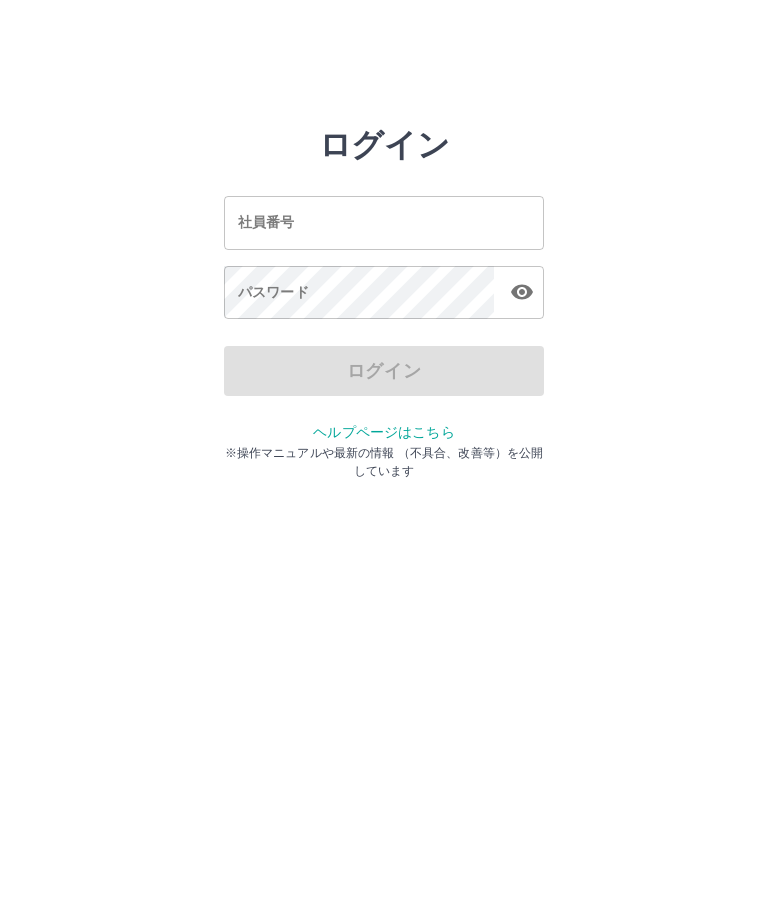 scroll, scrollTop: 0, scrollLeft: 0, axis: both 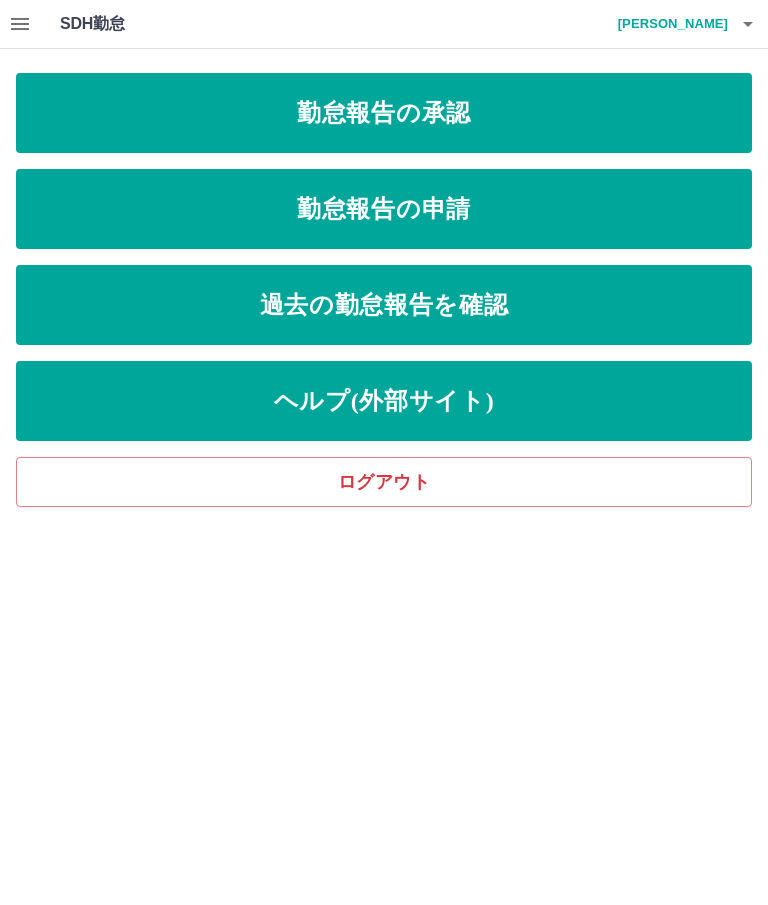 click on "勤怠報告の申請" at bounding box center (384, 209) 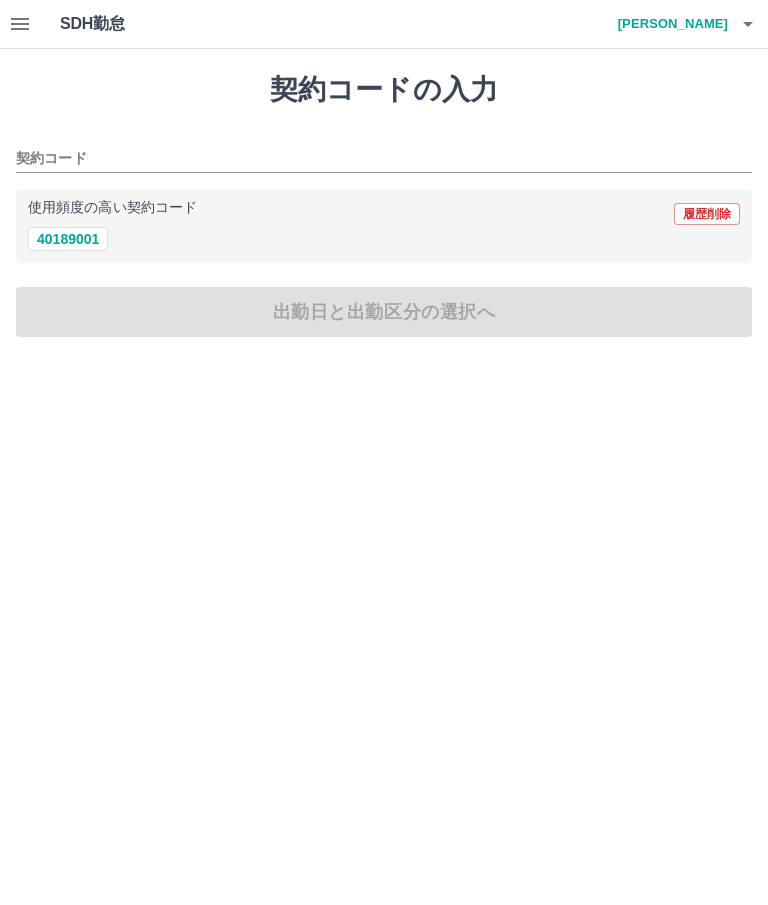 click on "40189001" at bounding box center [68, 239] 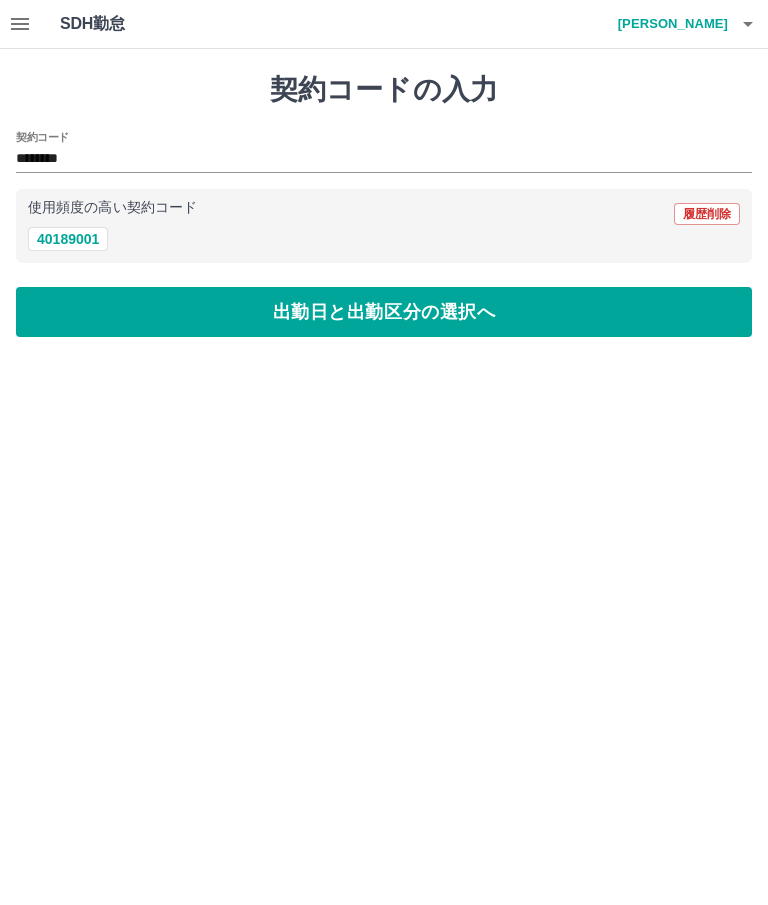 type on "********" 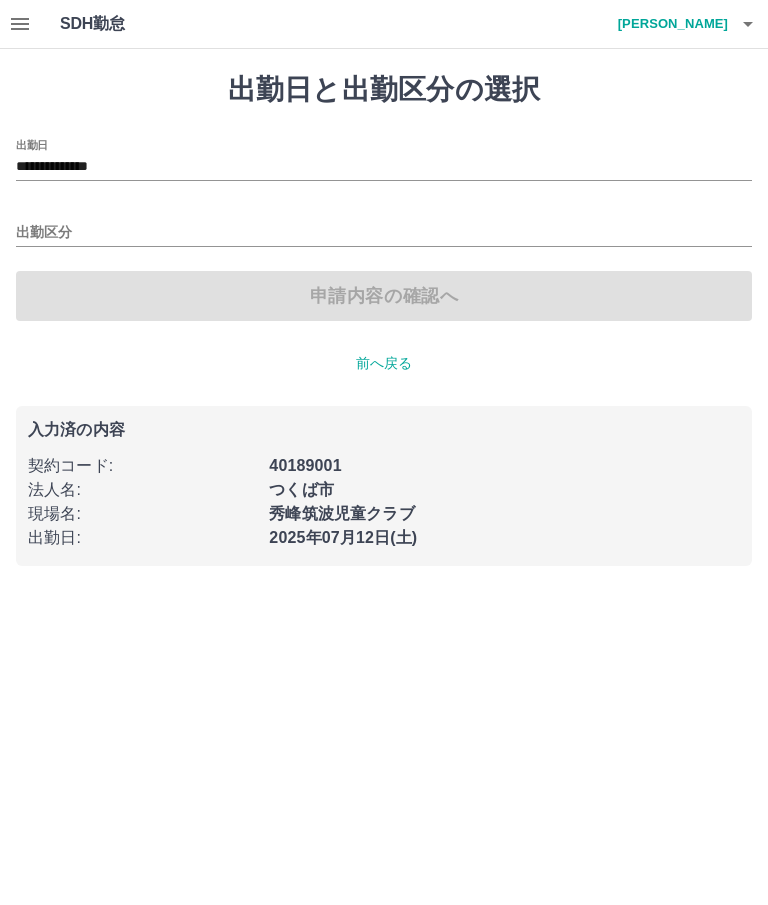 click on "**********" at bounding box center [384, 167] 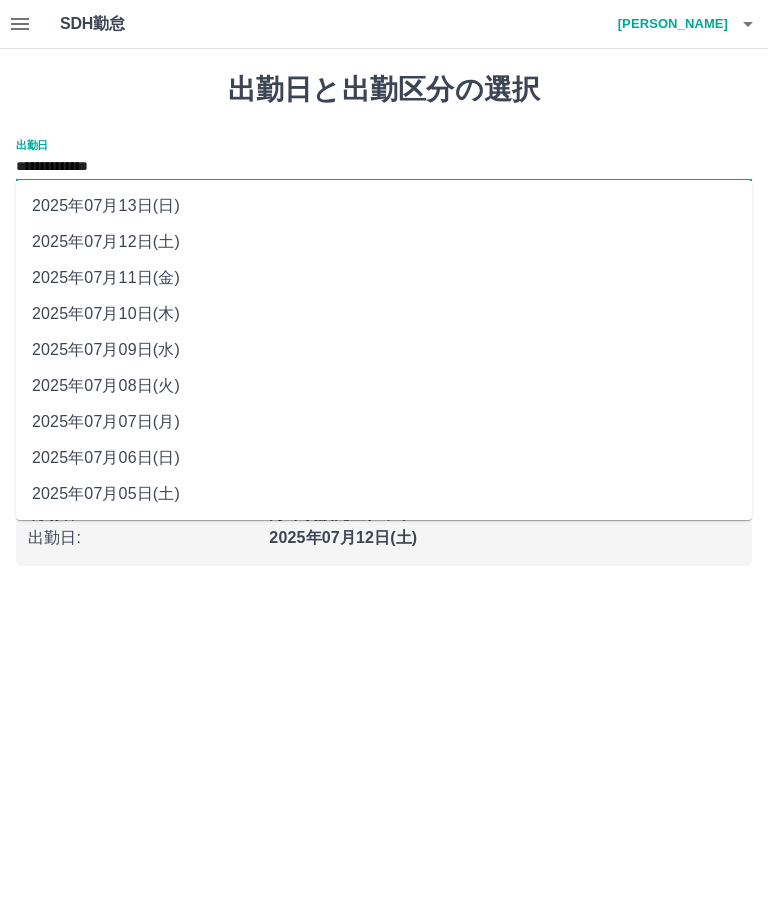 click on "**********" at bounding box center (384, 160) 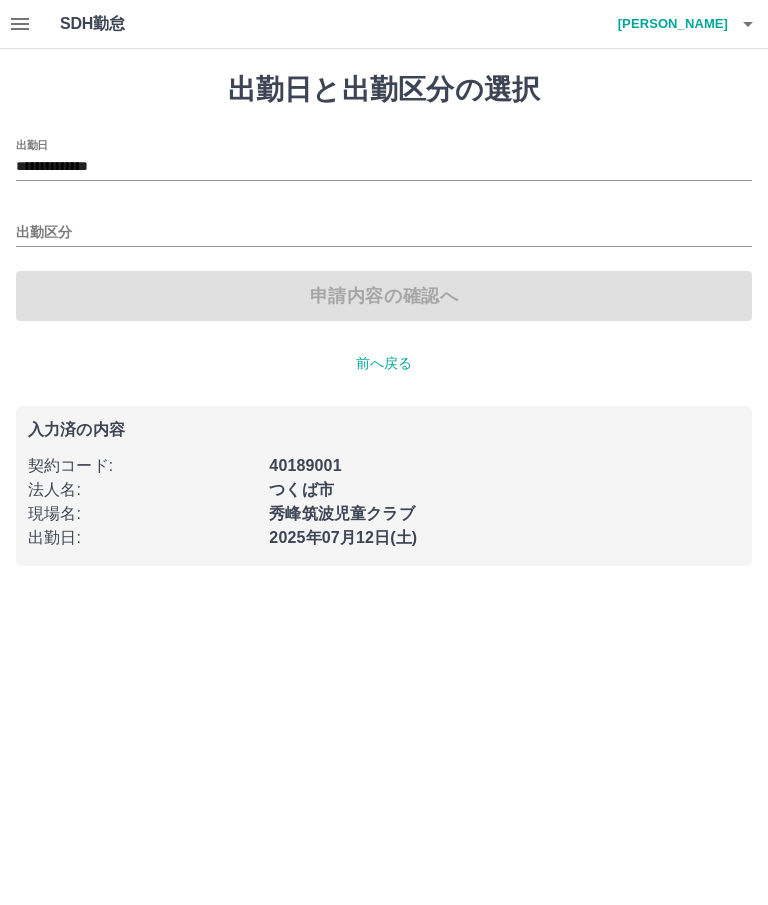 click on "出勤区分" at bounding box center [384, 233] 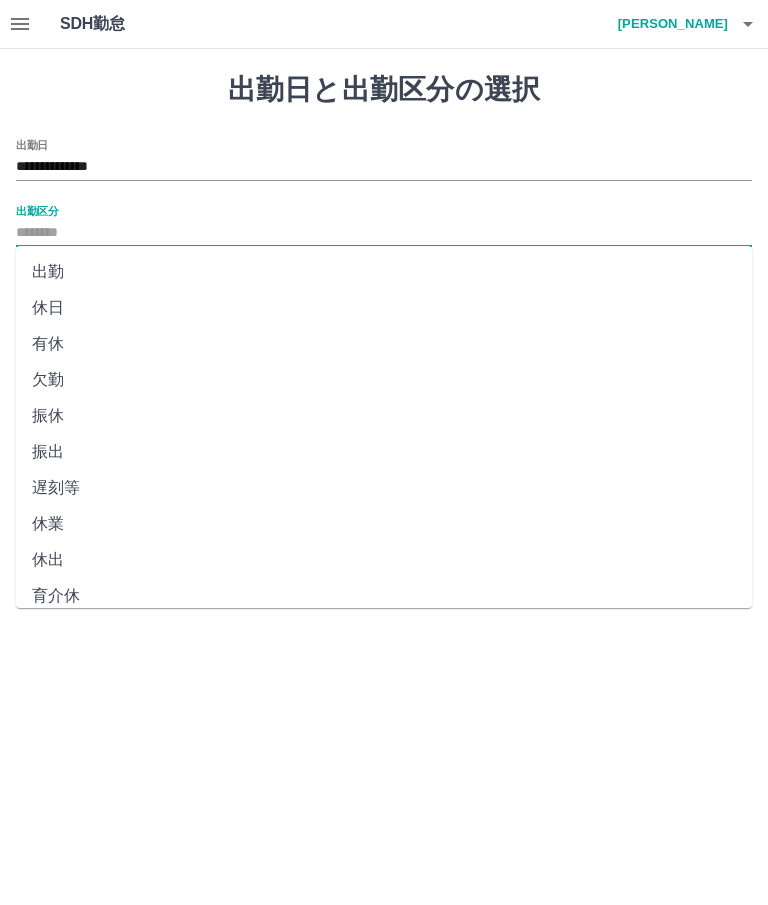 click on "振出" at bounding box center [384, 452] 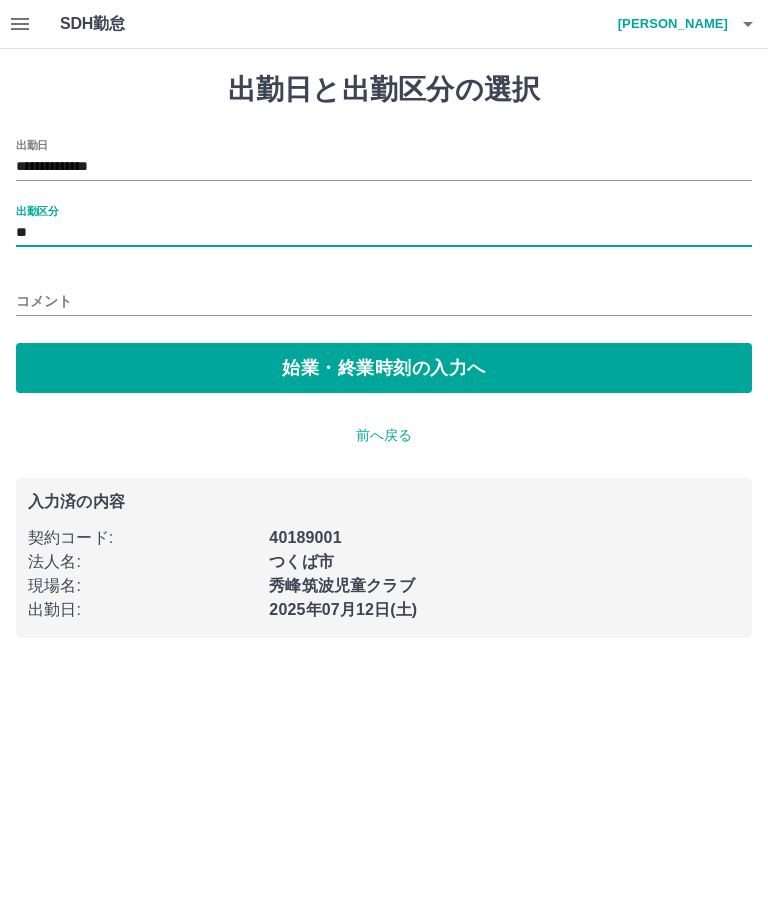 click on "コメント" at bounding box center (384, 301) 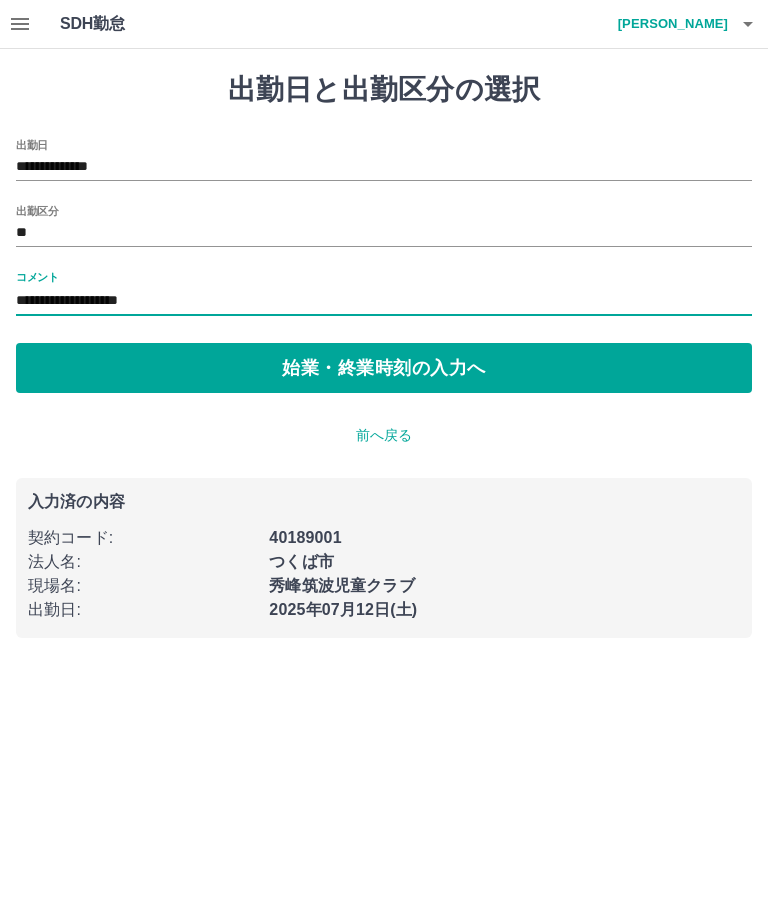 type on "**********" 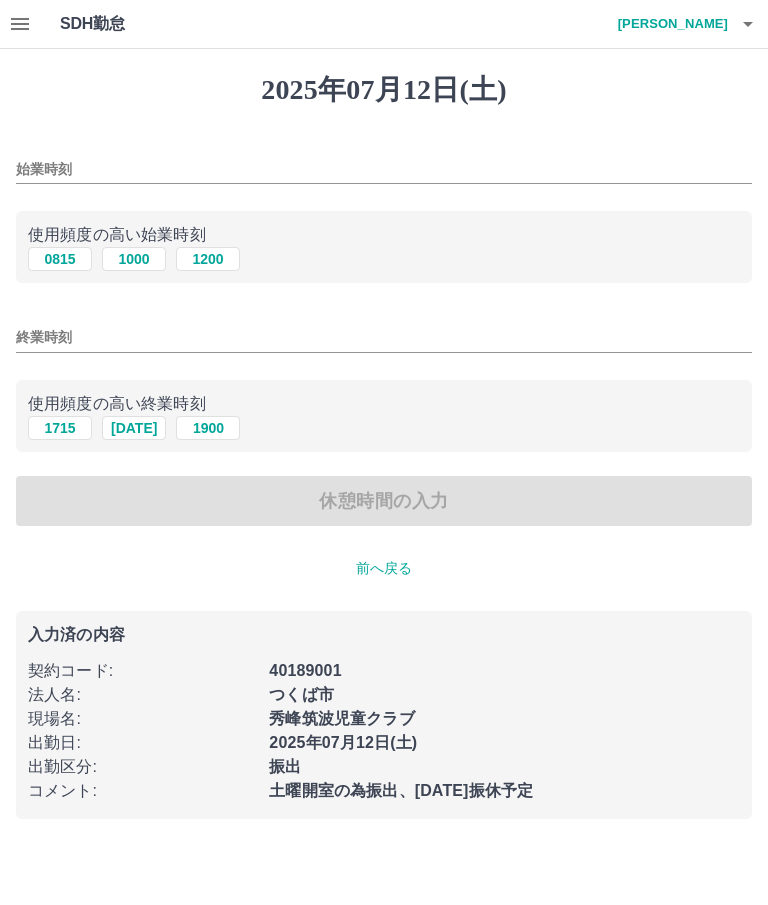 click on "0815" at bounding box center (60, 259) 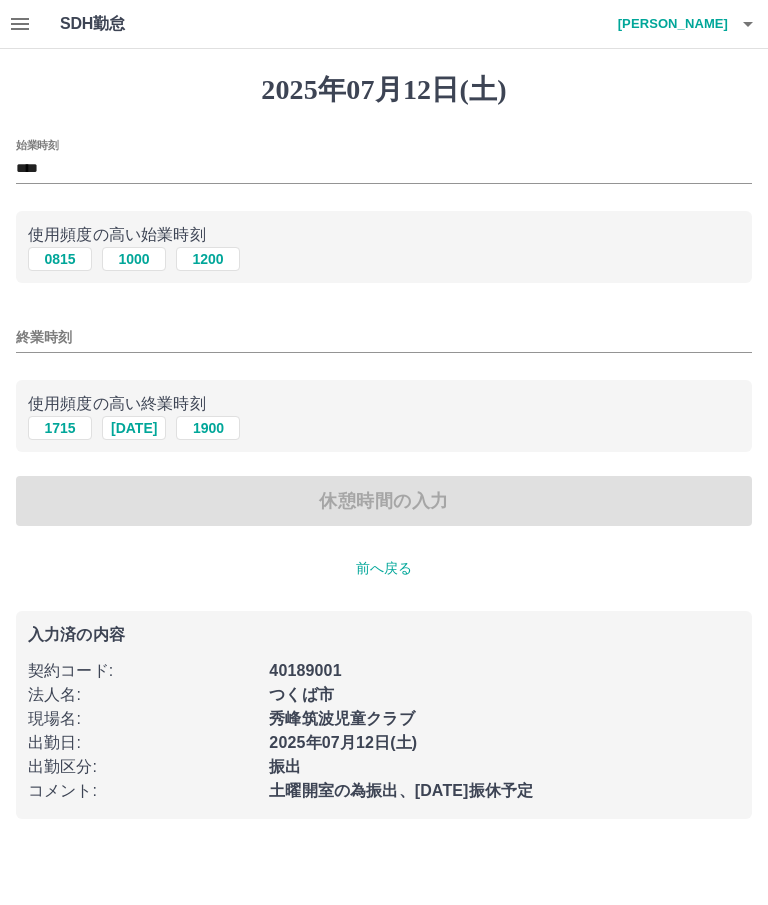 click on "1715" at bounding box center [60, 428] 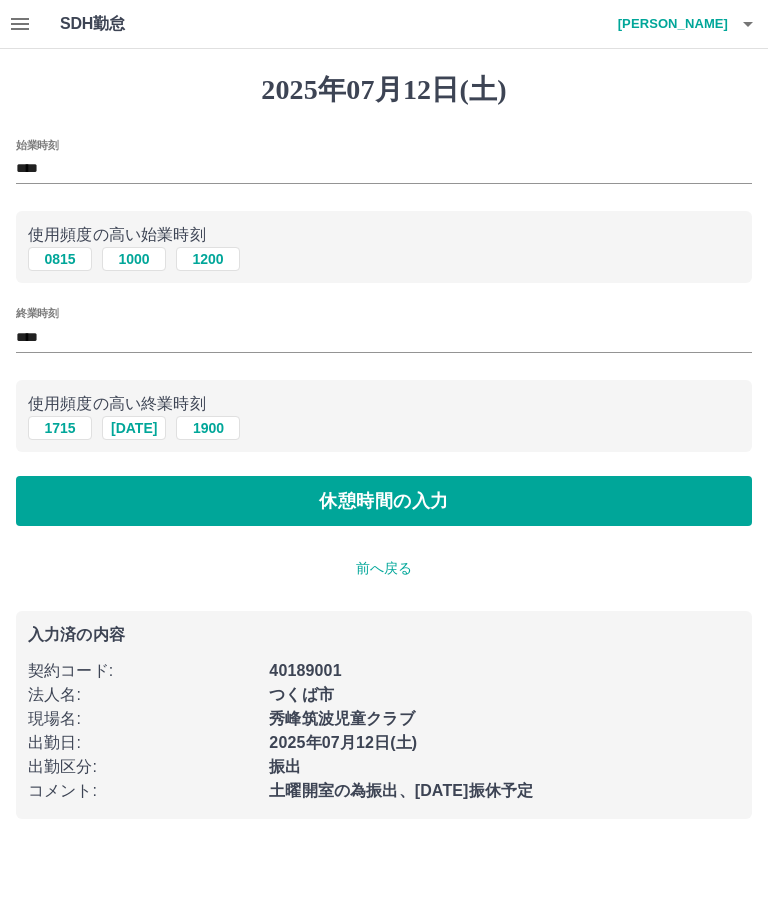click on "休憩時間の入力" at bounding box center (384, 501) 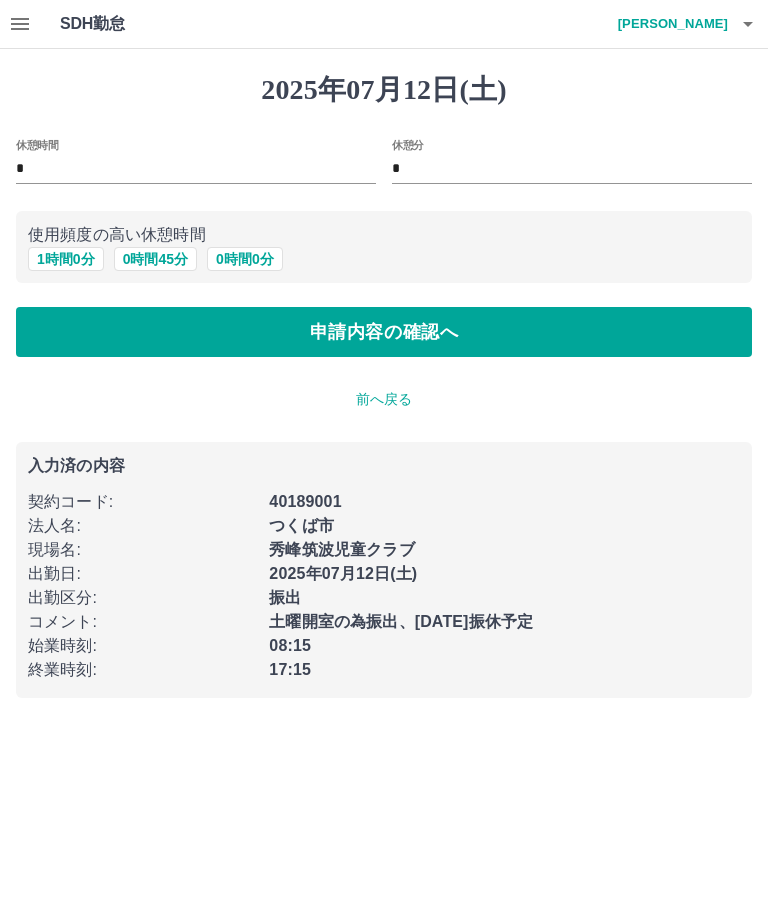 click on "1 時間 0 分" at bounding box center (66, 259) 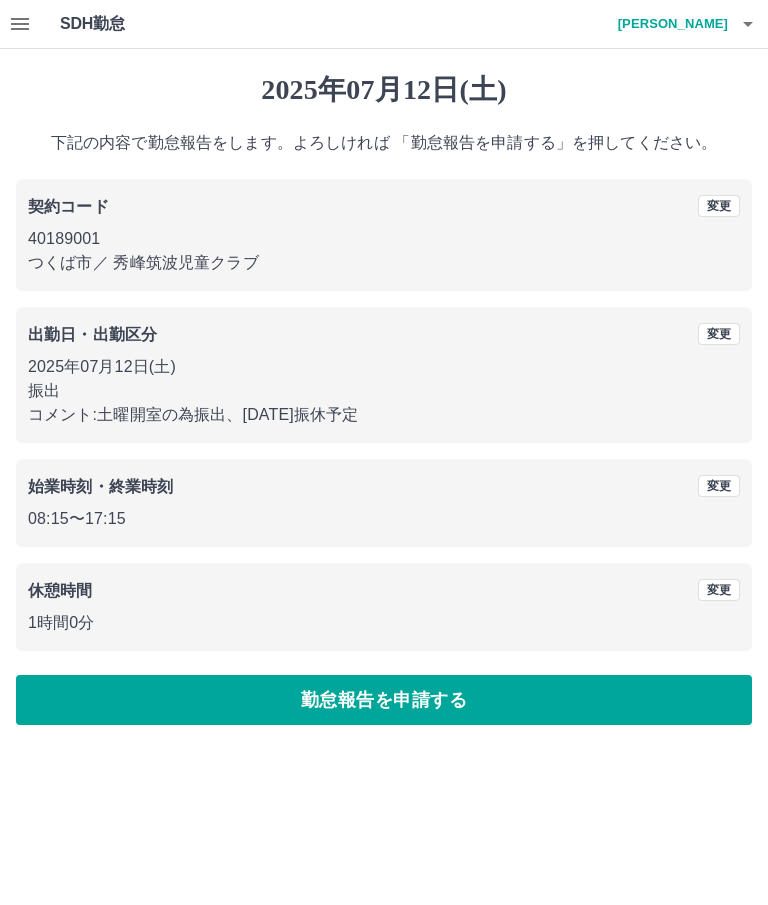 click on "勤怠報告を申請する" at bounding box center (384, 700) 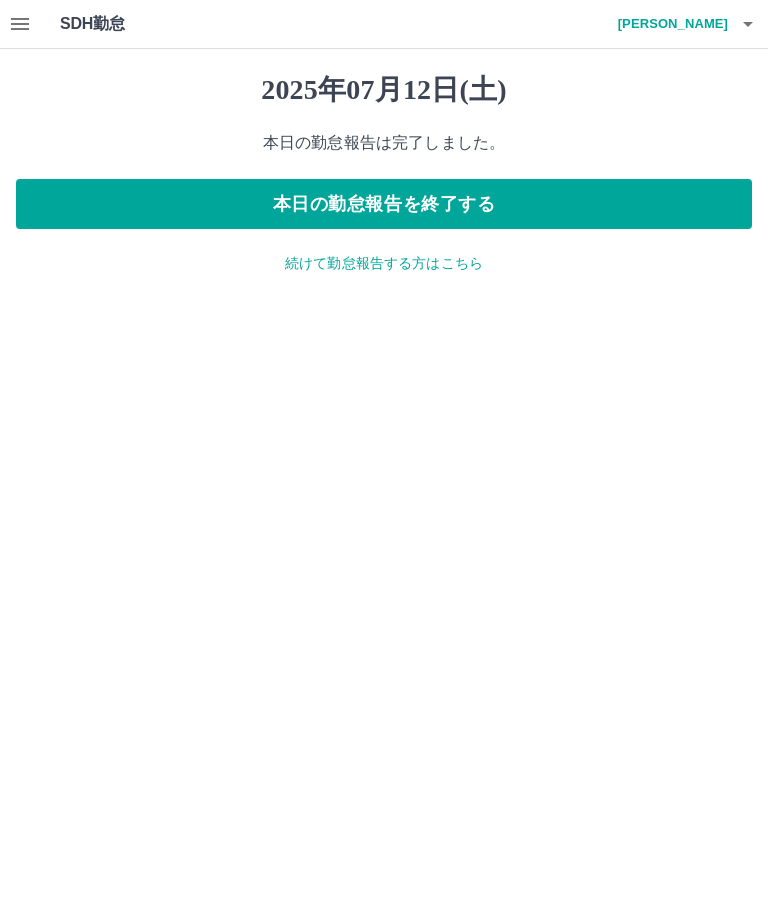 click 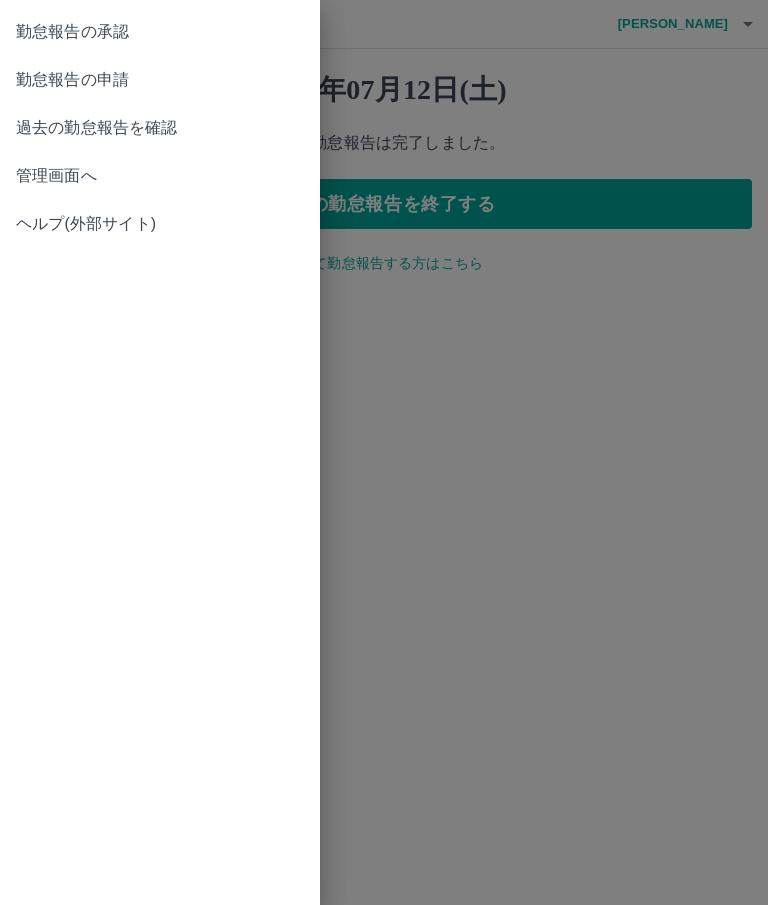 click on "勤怠報告の承認" at bounding box center [160, 32] 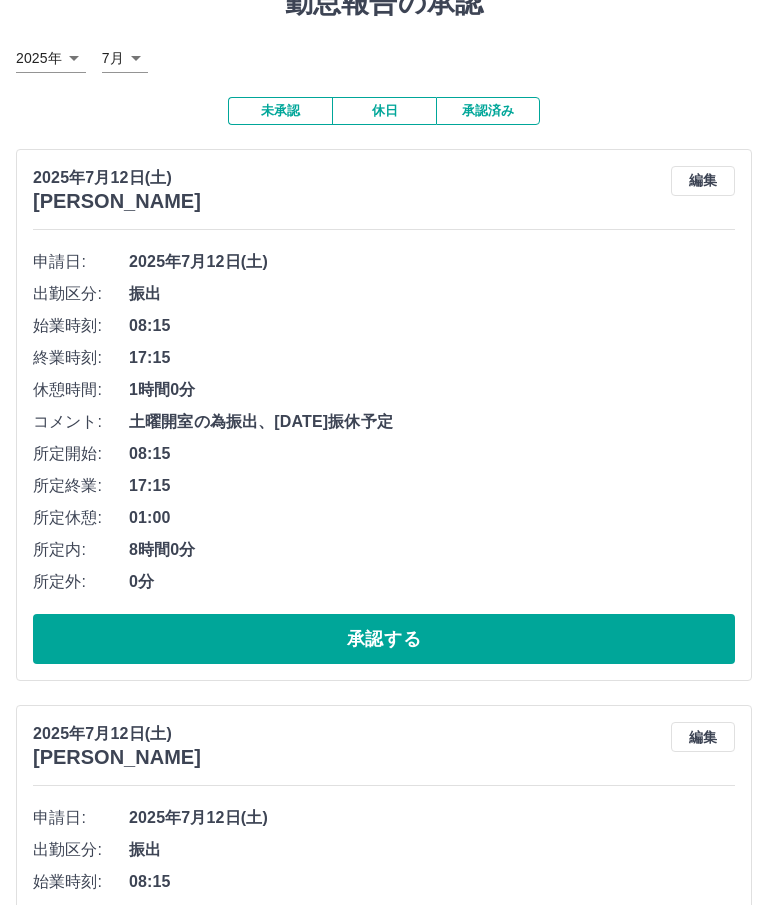 scroll, scrollTop: 0, scrollLeft: 0, axis: both 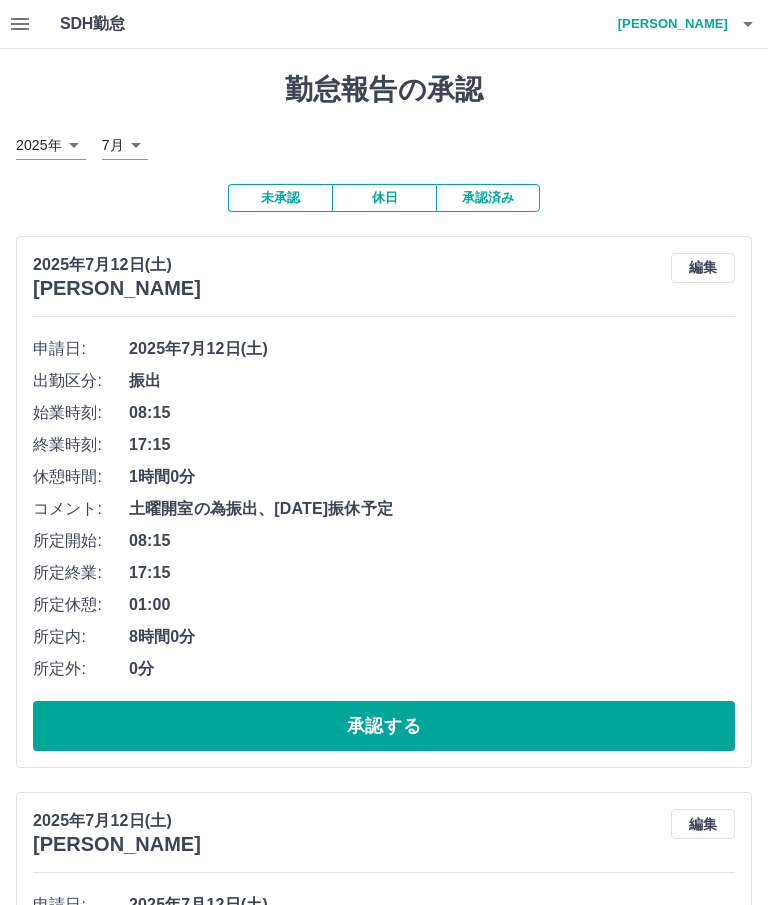 click on "編集" at bounding box center [703, 268] 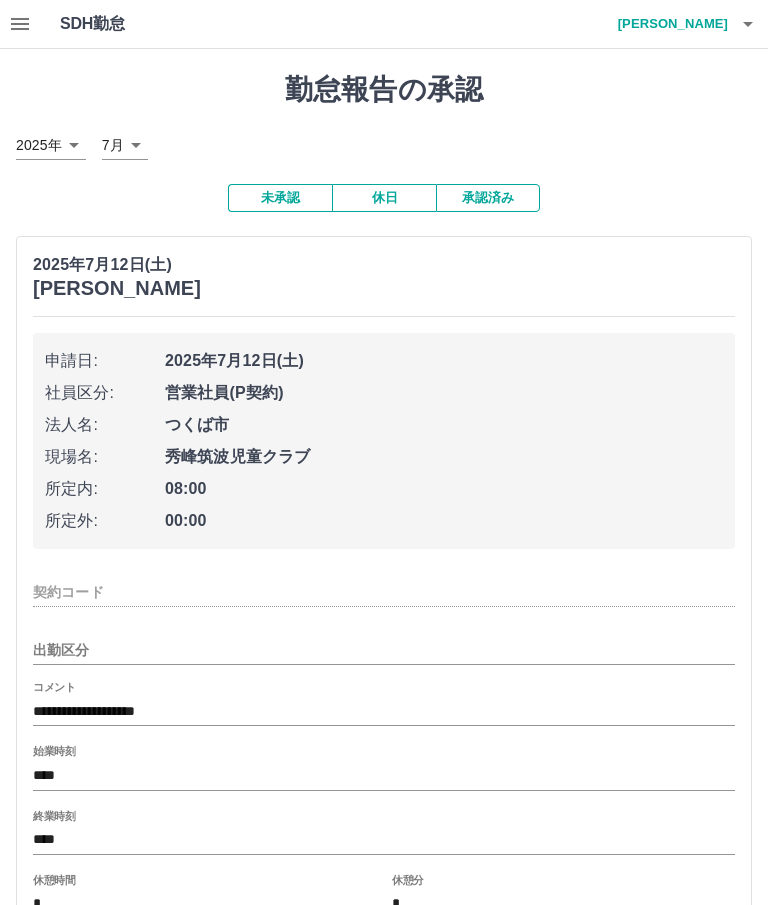 type on "********" 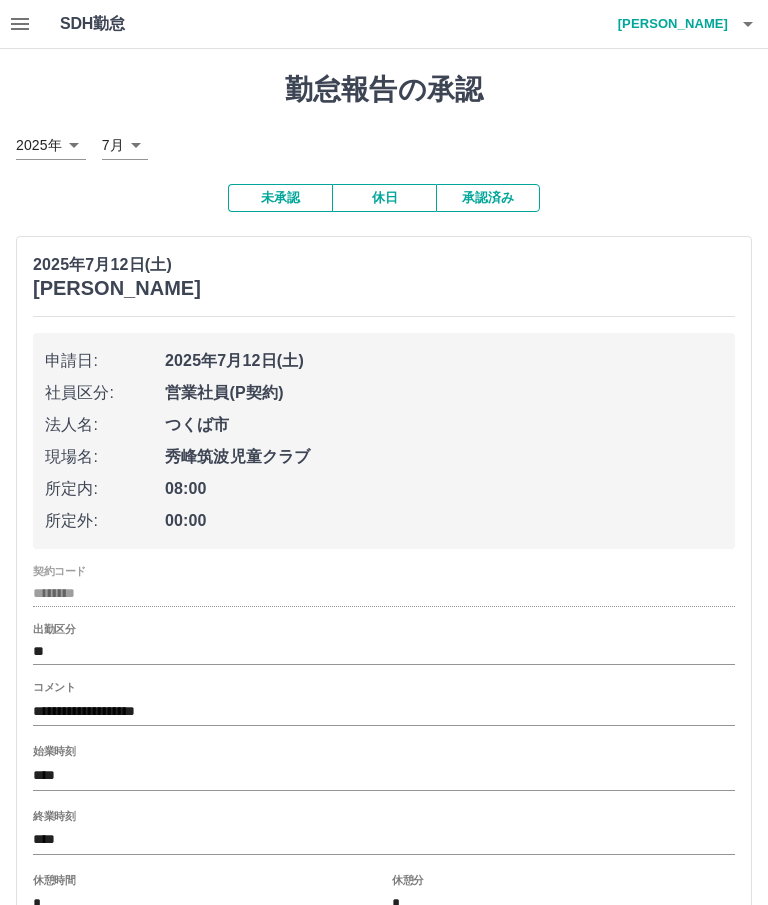click on "**********" at bounding box center (384, 711) 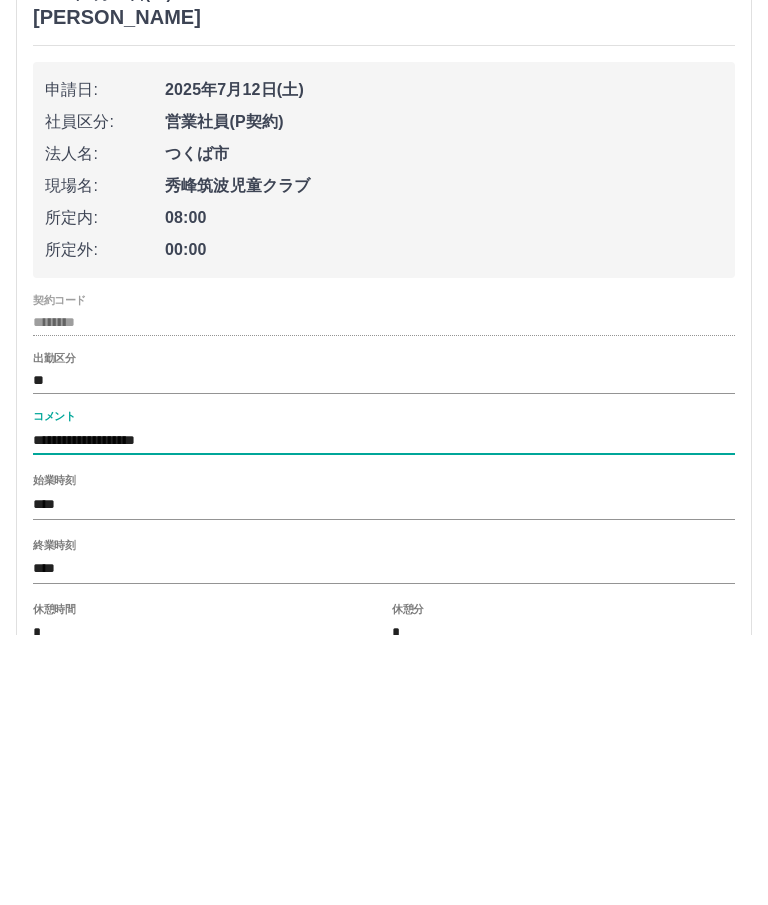 click on "**********" at bounding box center (384, 711) 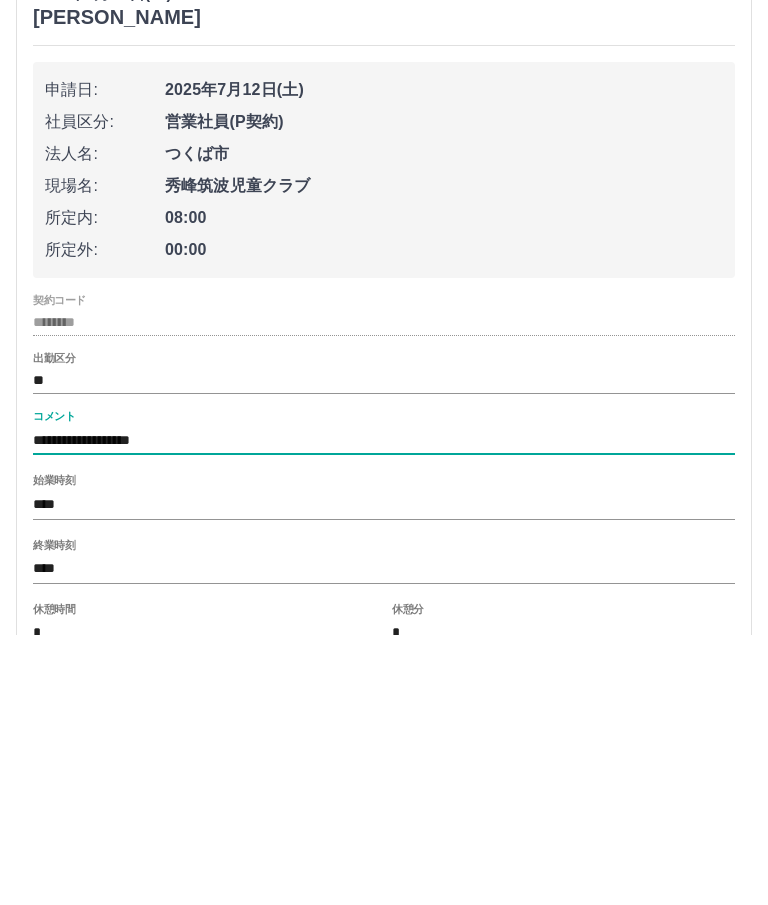 type on "**********" 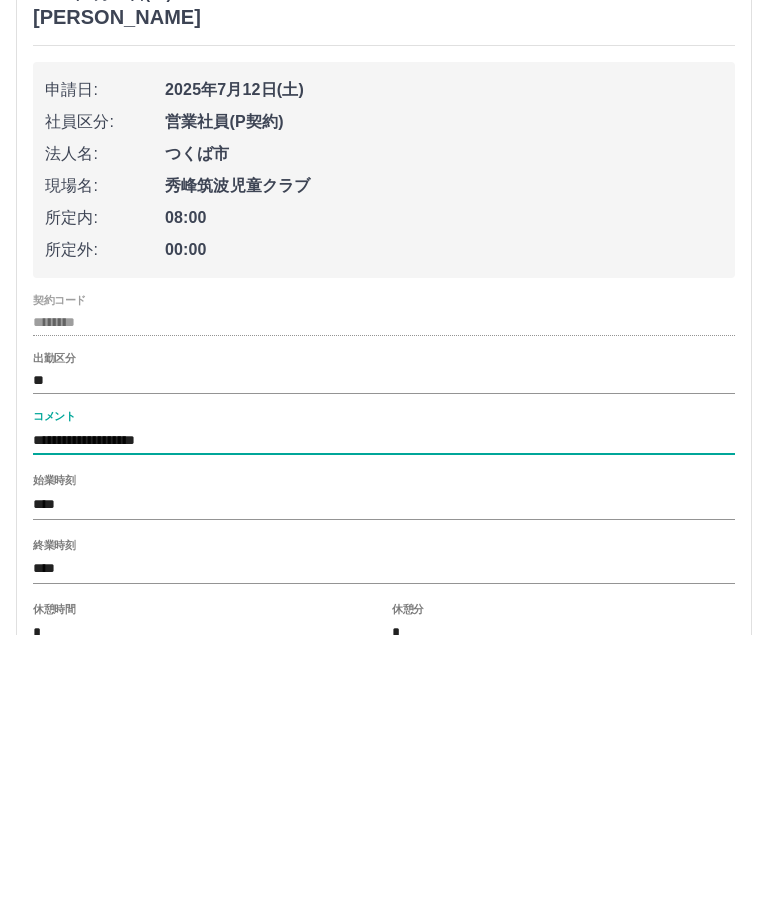 click on "**********" at bounding box center (384, 711) 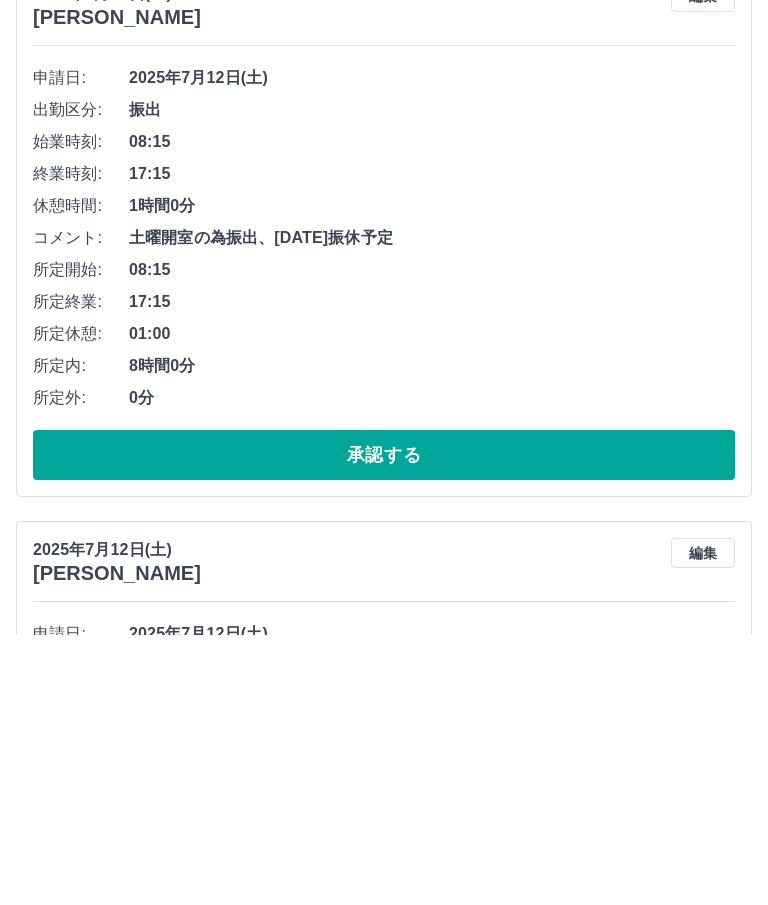 scroll, scrollTop: 271, scrollLeft: 0, axis: vertical 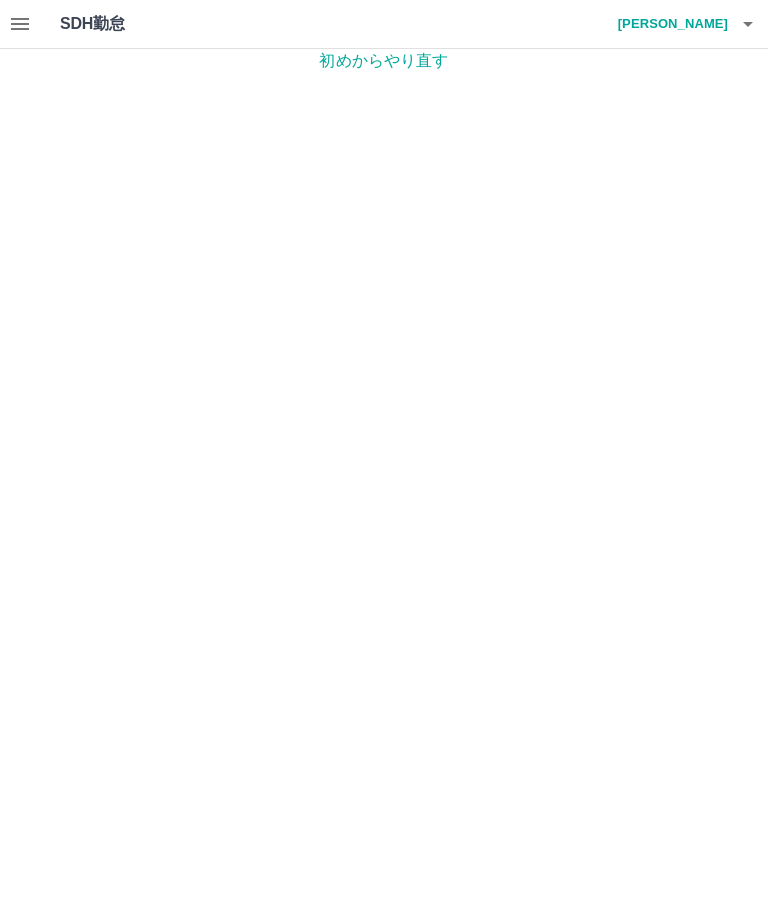 click on "勝村　和未" at bounding box center [668, 24] 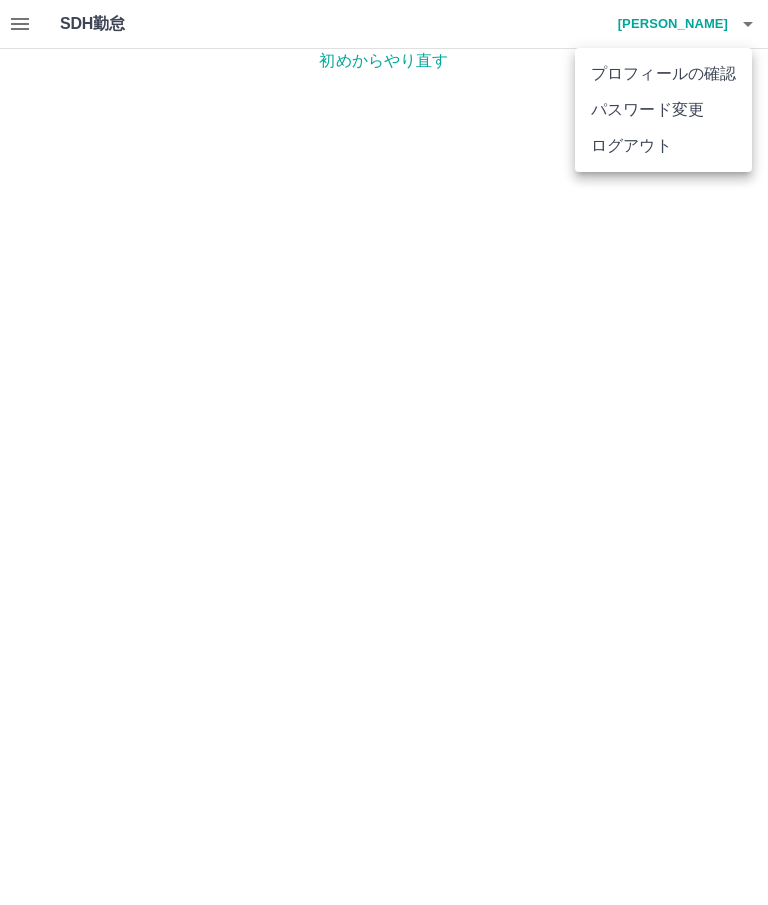 click on "ログアウト" at bounding box center [663, 146] 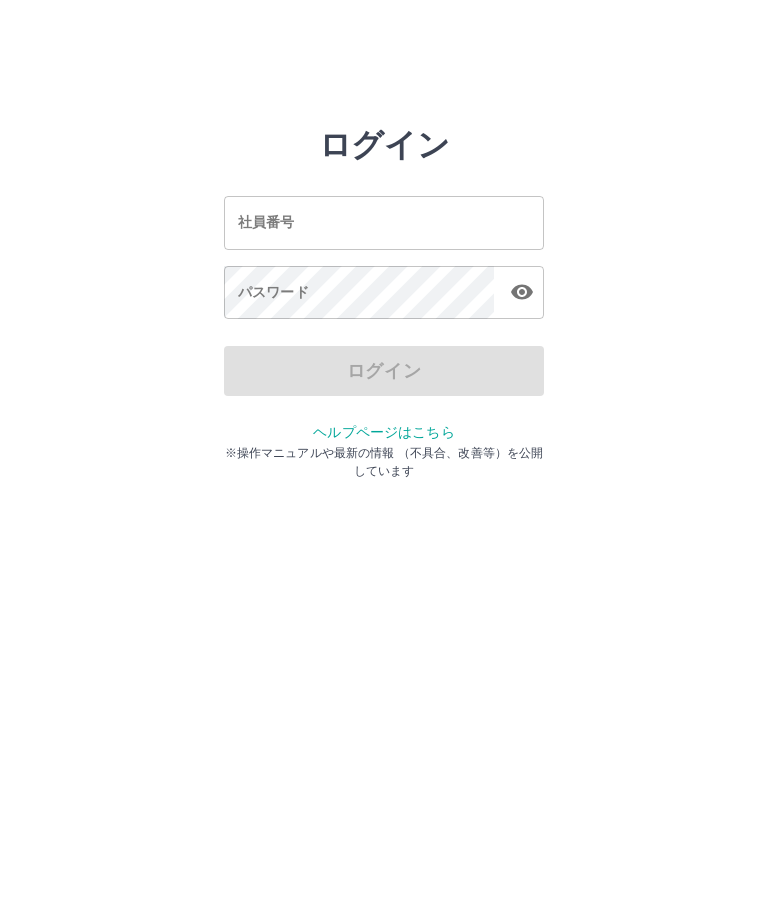 scroll, scrollTop: 0, scrollLeft: 0, axis: both 